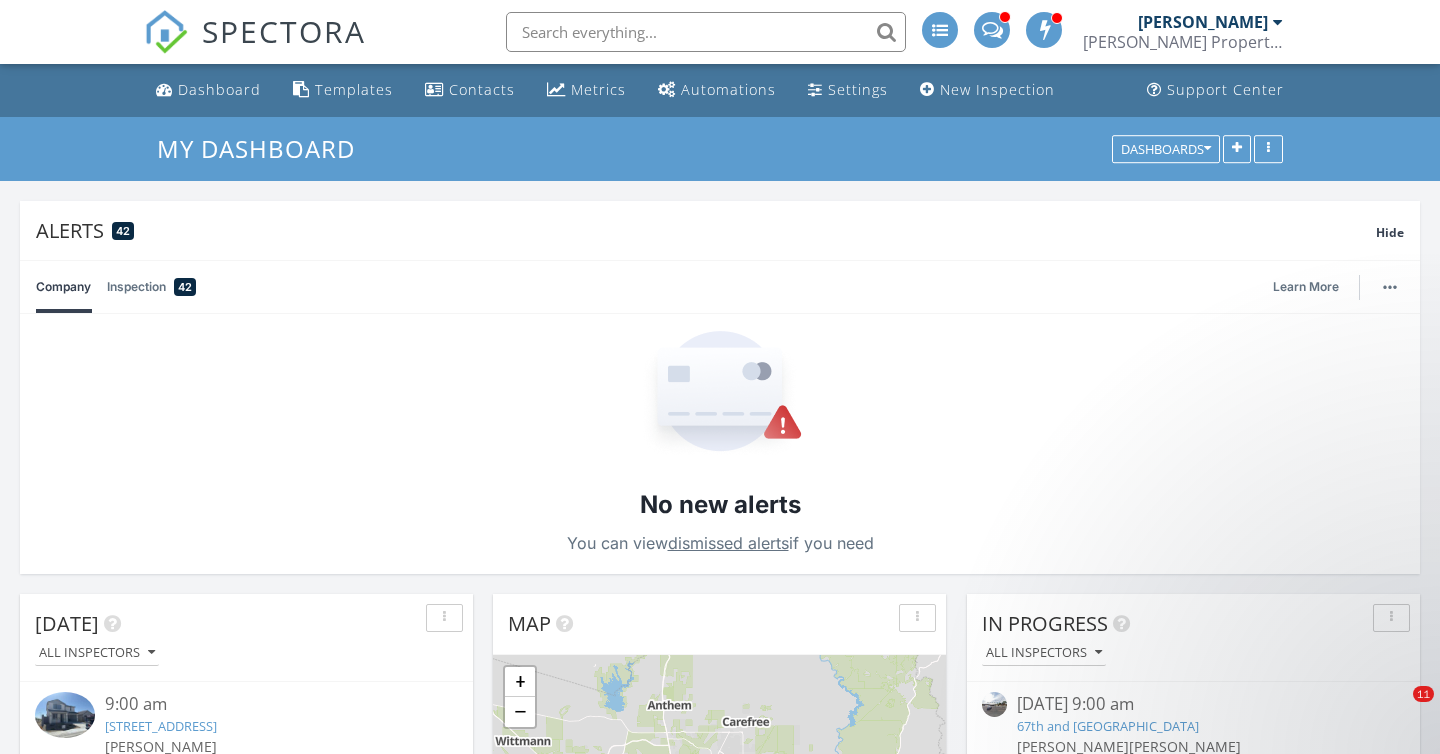 scroll, scrollTop: 1361, scrollLeft: 0, axis: vertical 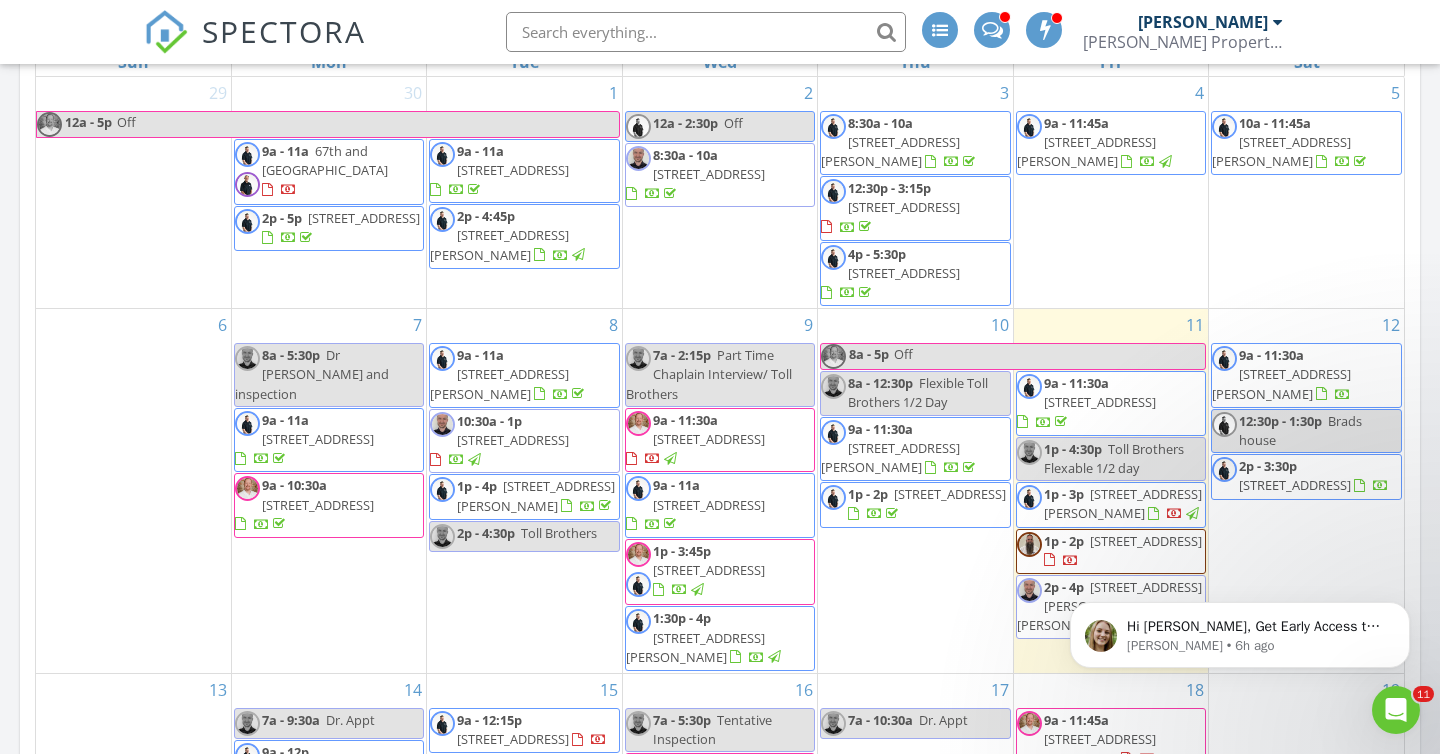 click on "38082 W Santa Barbara Ave, Maricopa 85138" at bounding box center (1086, 151) 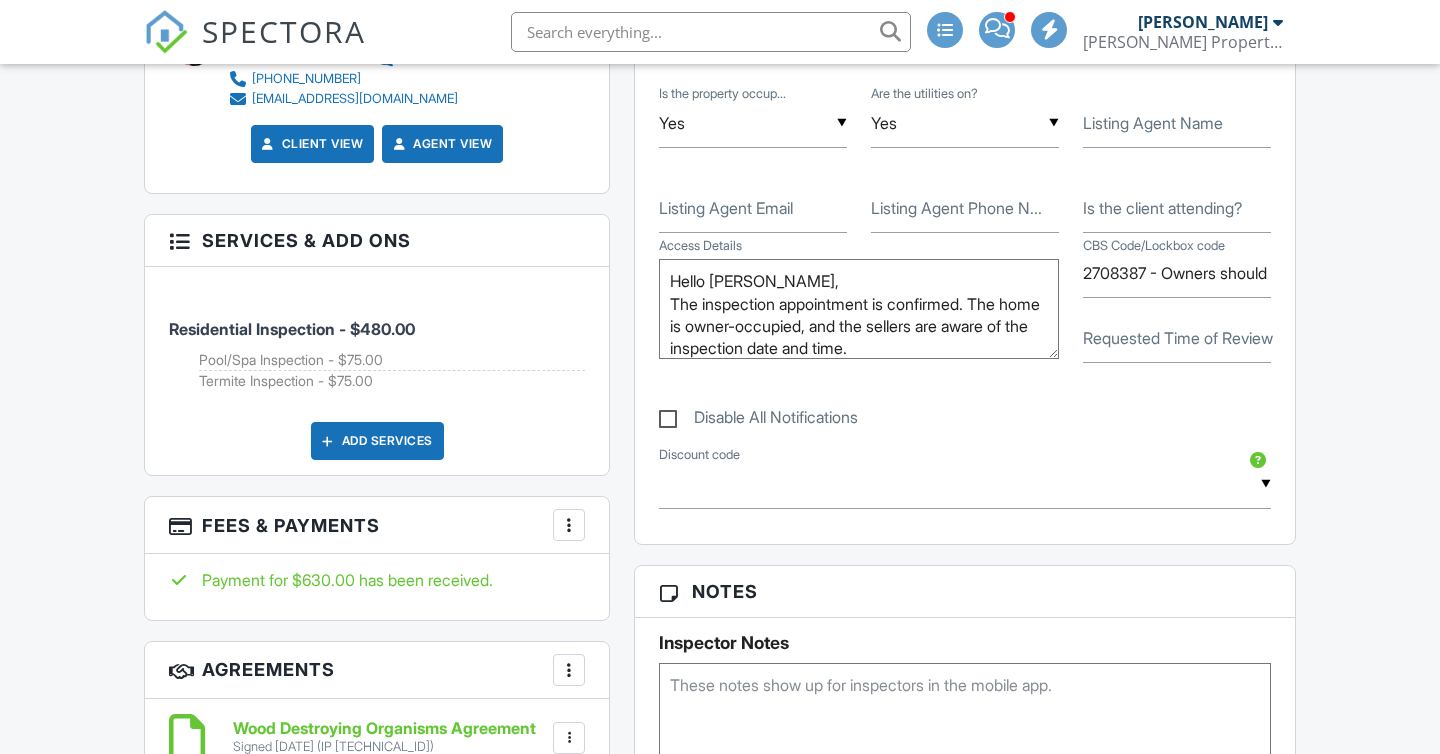 scroll, scrollTop: 1652, scrollLeft: 0, axis: vertical 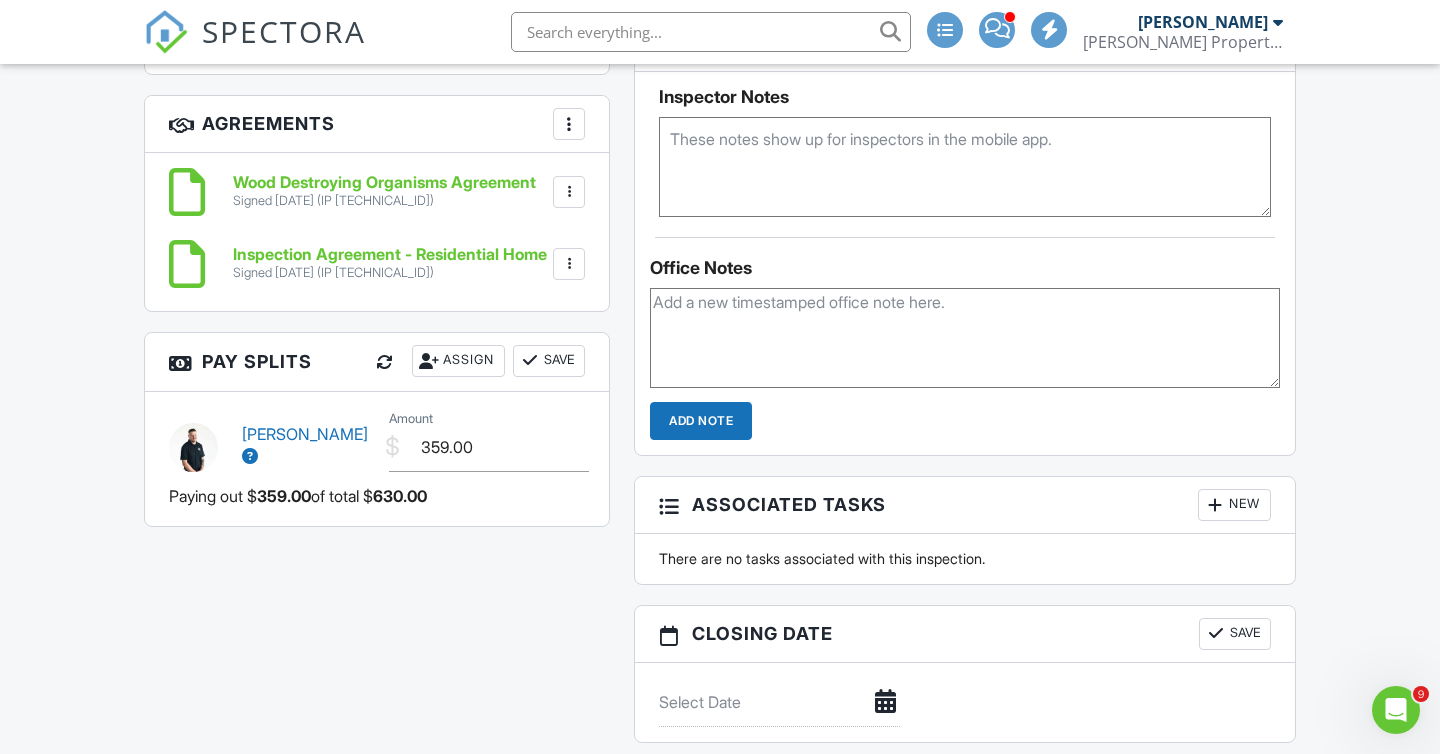 click at bounding box center [965, 338] 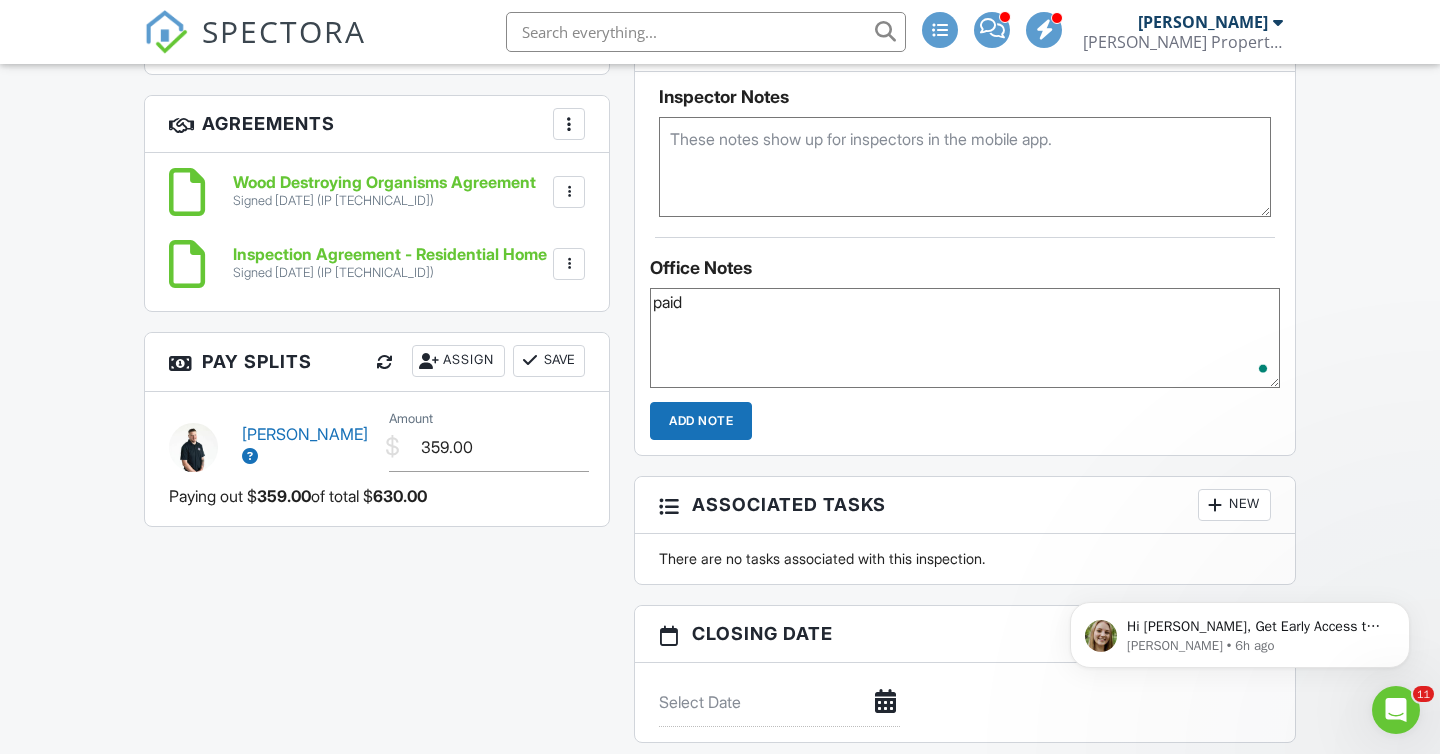 scroll, scrollTop: 0, scrollLeft: 0, axis: both 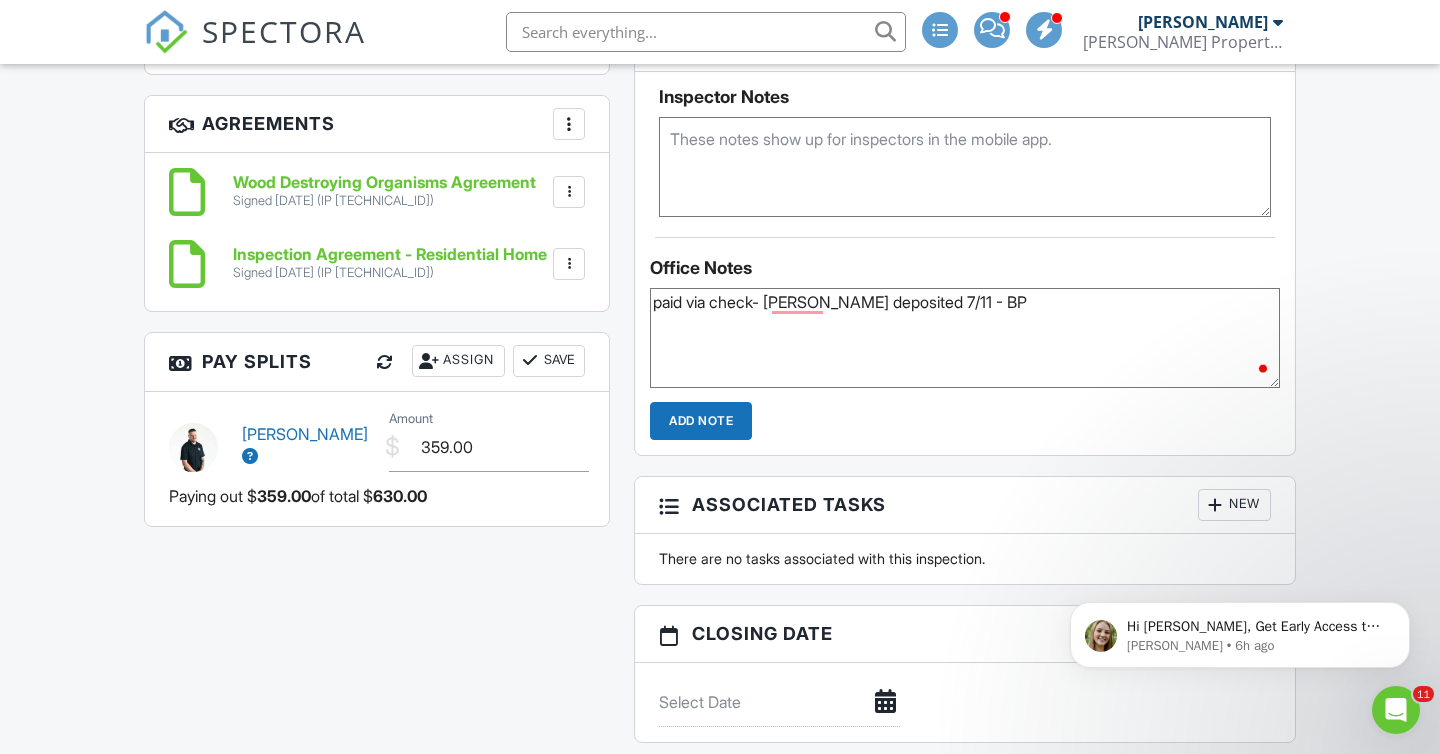 type on "paid via check- jeremy deposited 7/11 - BP" 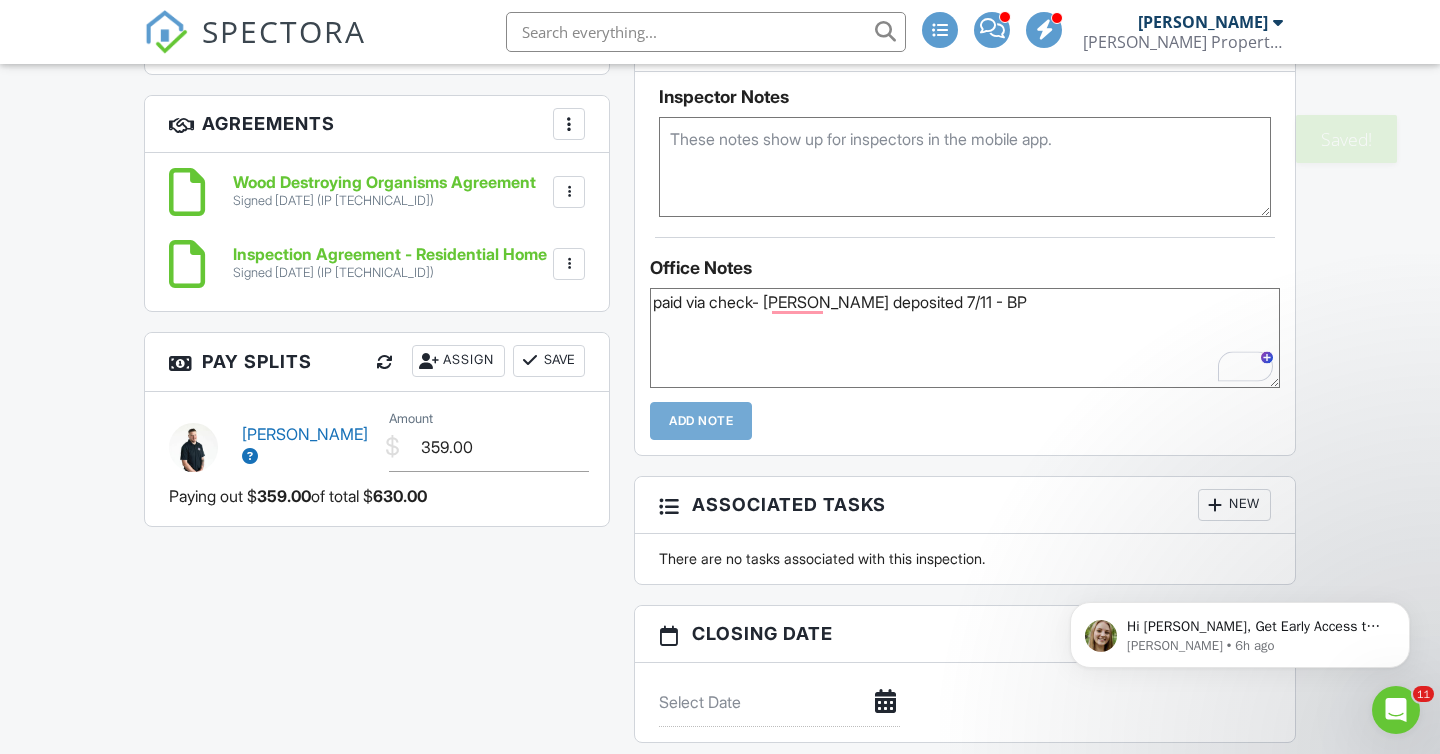 type 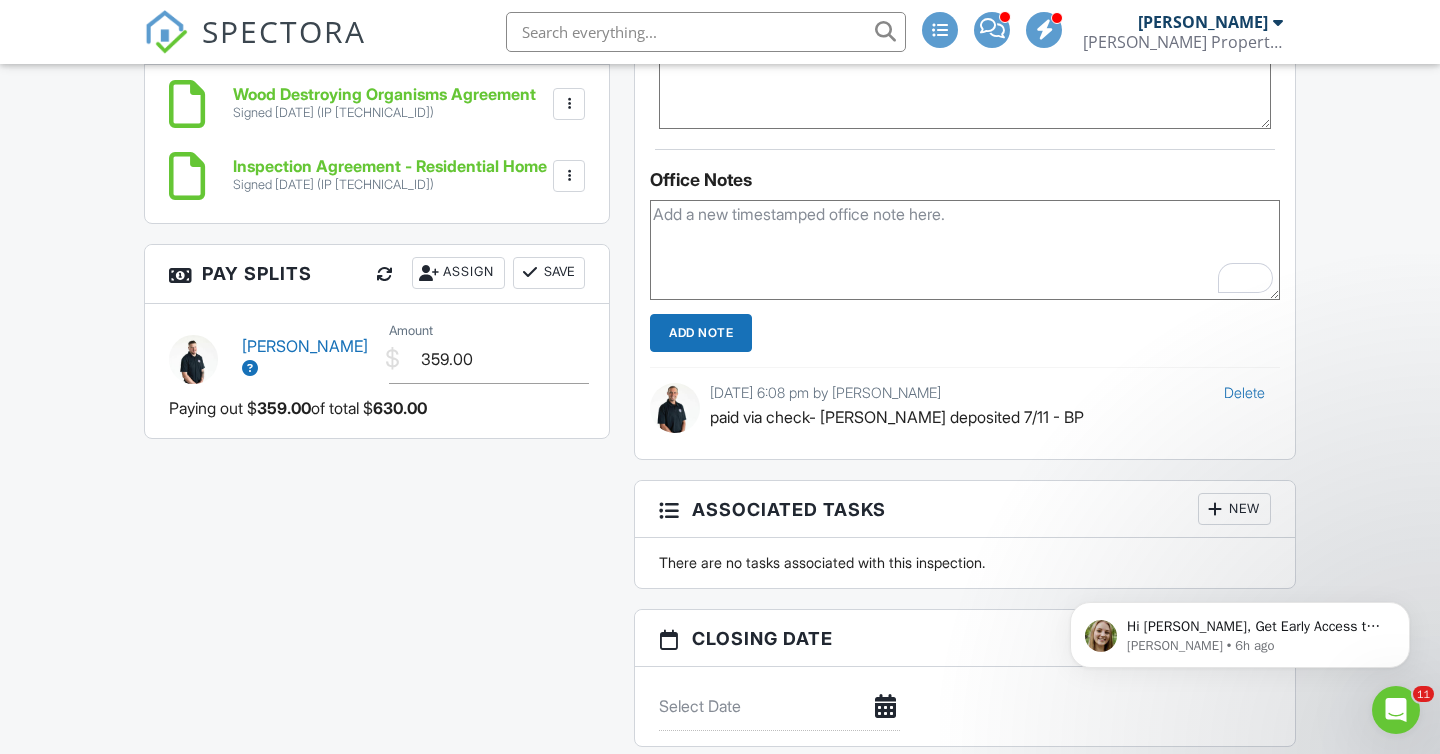 scroll, scrollTop: 1869, scrollLeft: 0, axis: vertical 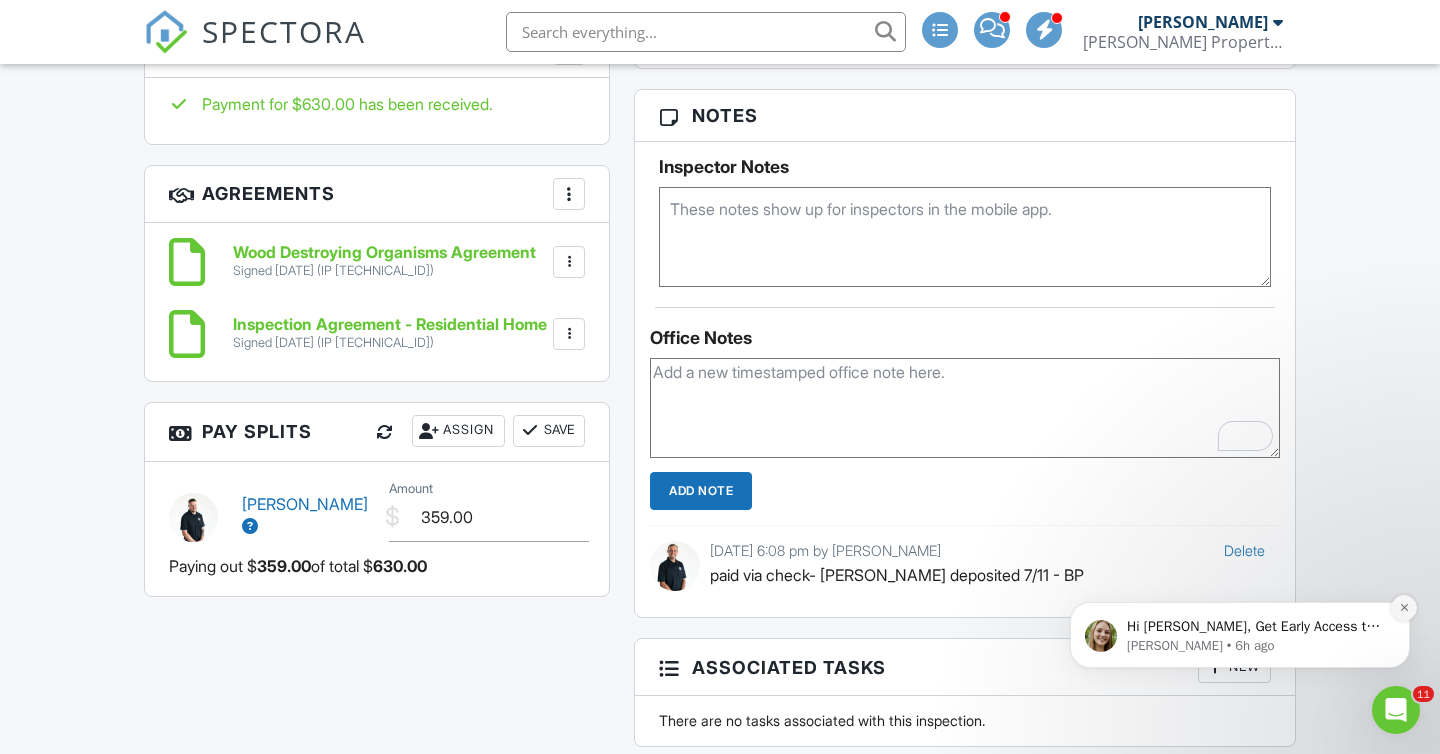 click 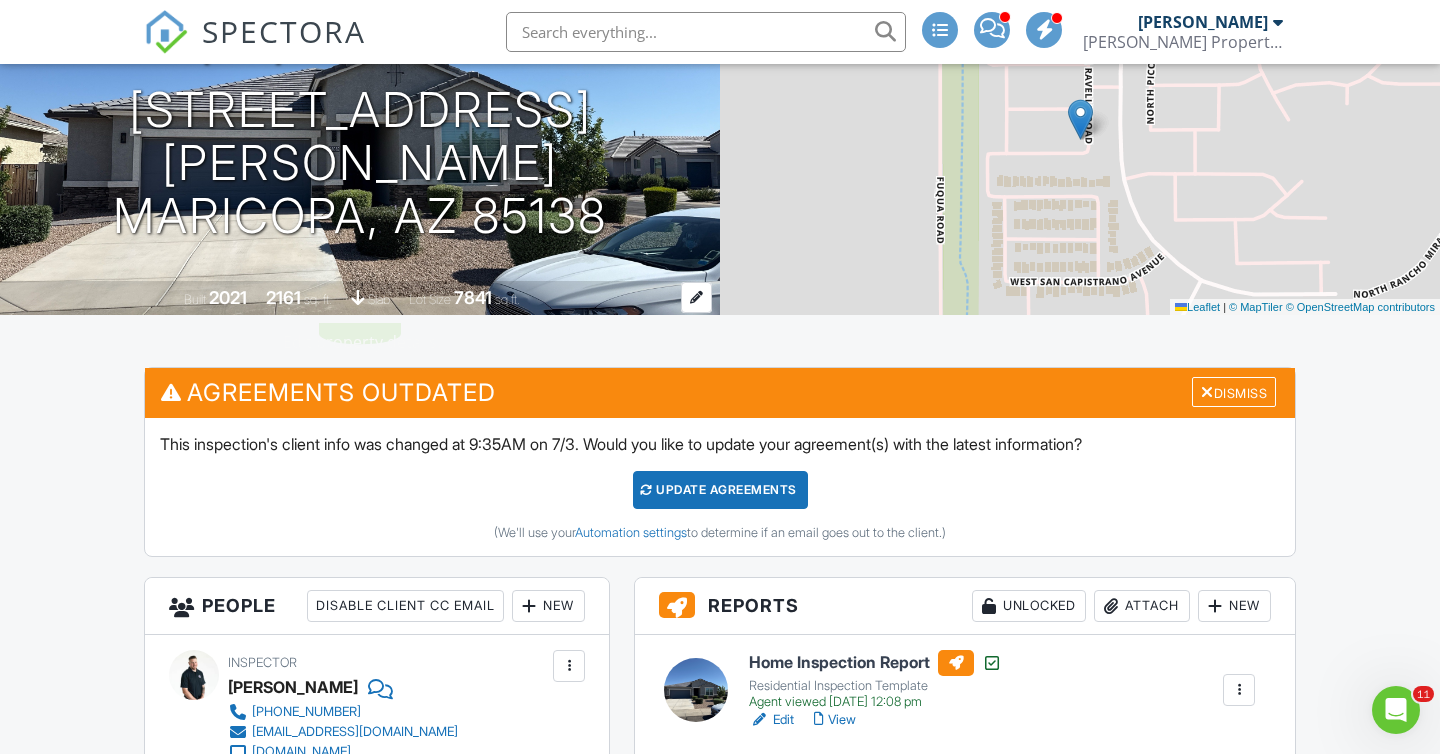 scroll, scrollTop: 0, scrollLeft: 0, axis: both 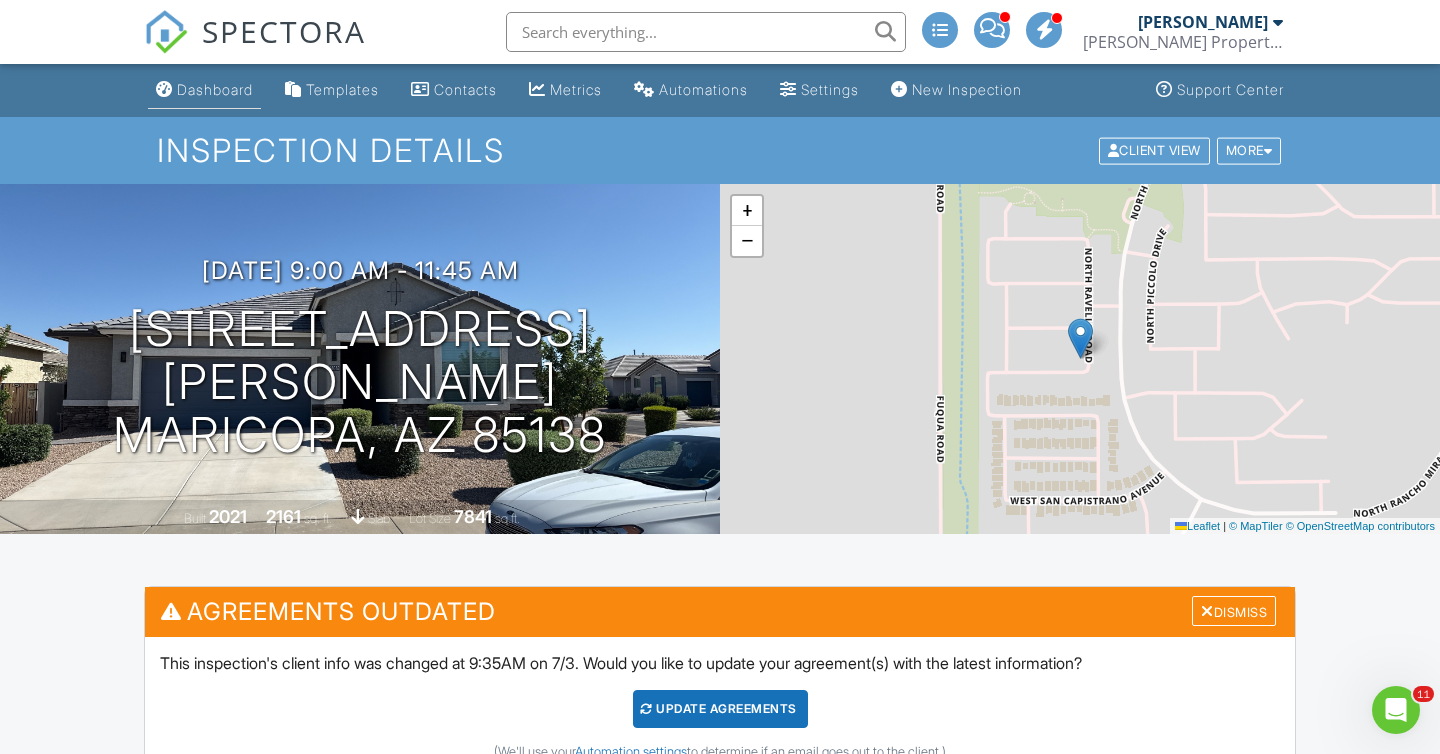 click on "Dashboard" at bounding box center (215, 89) 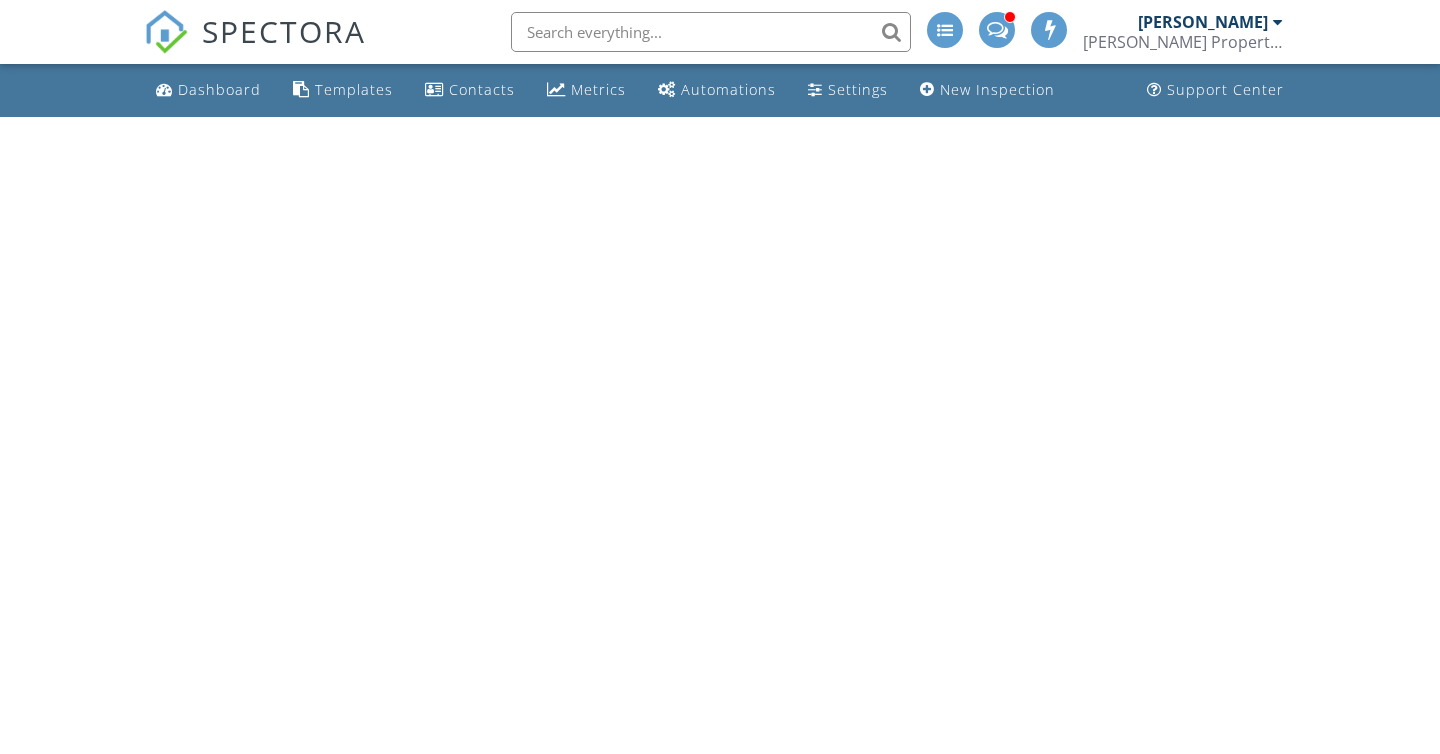 scroll, scrollTop: 0, scrollLeft: 0, axis: both 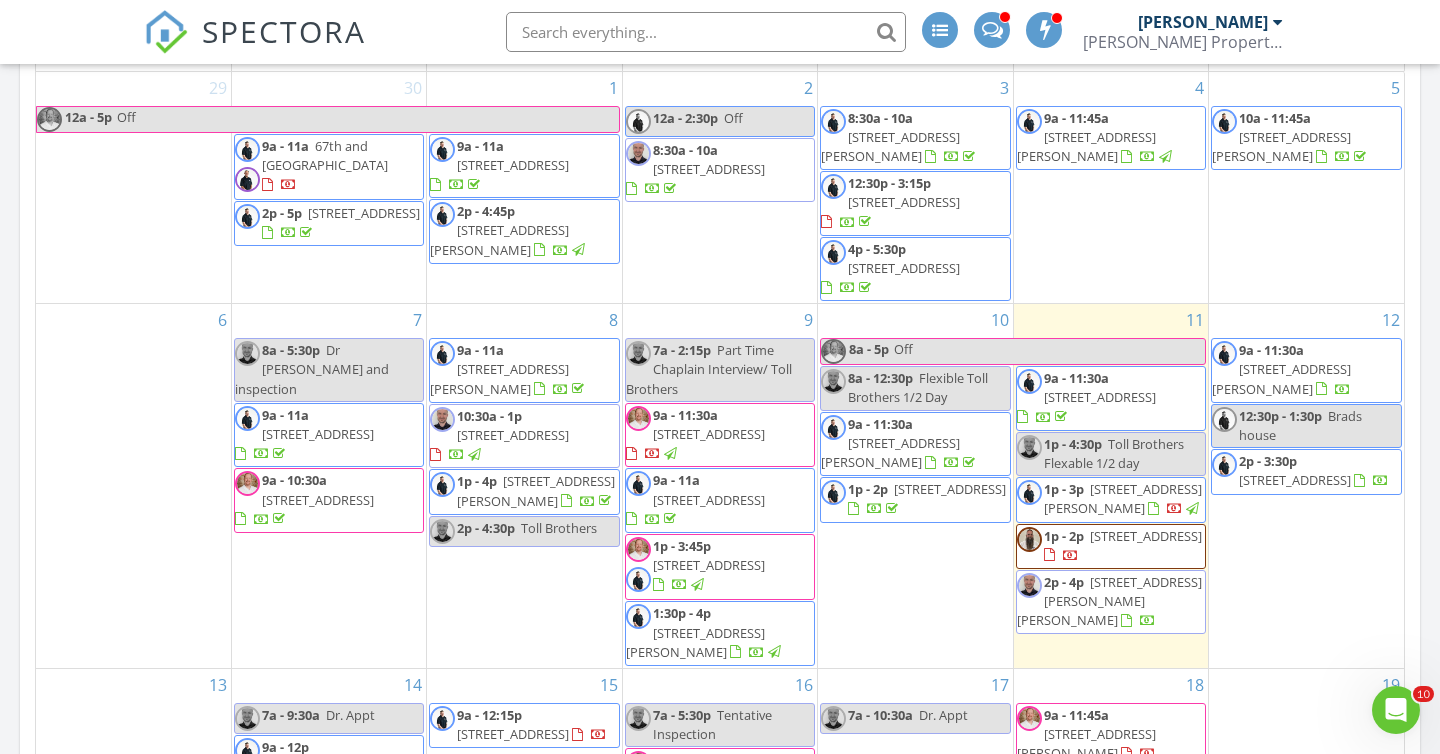 click on "18483 E Oak Hill Ln, Queen Creek 85142" at bounding box center [1146, 536] 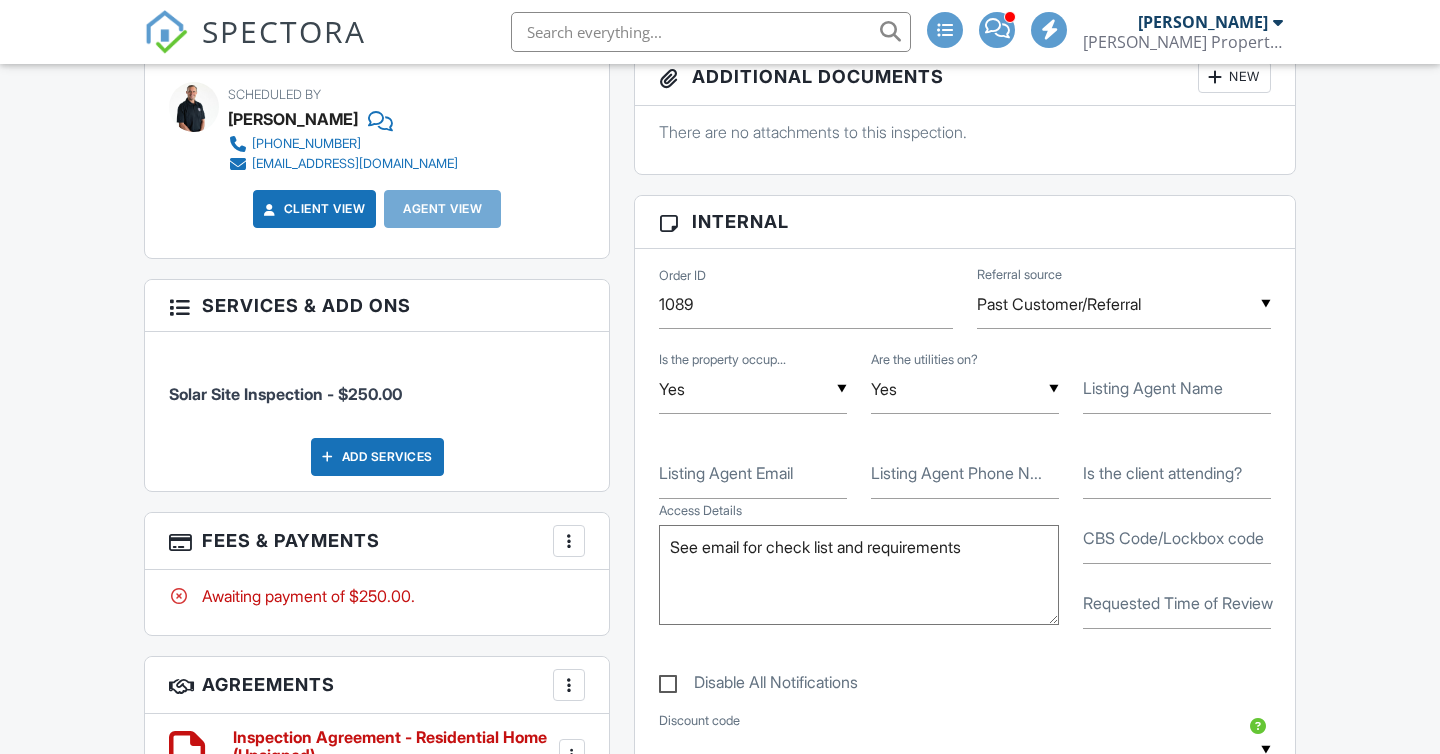 scroll, scrollTop: 565, scrollLeft: 0, axis: vertical 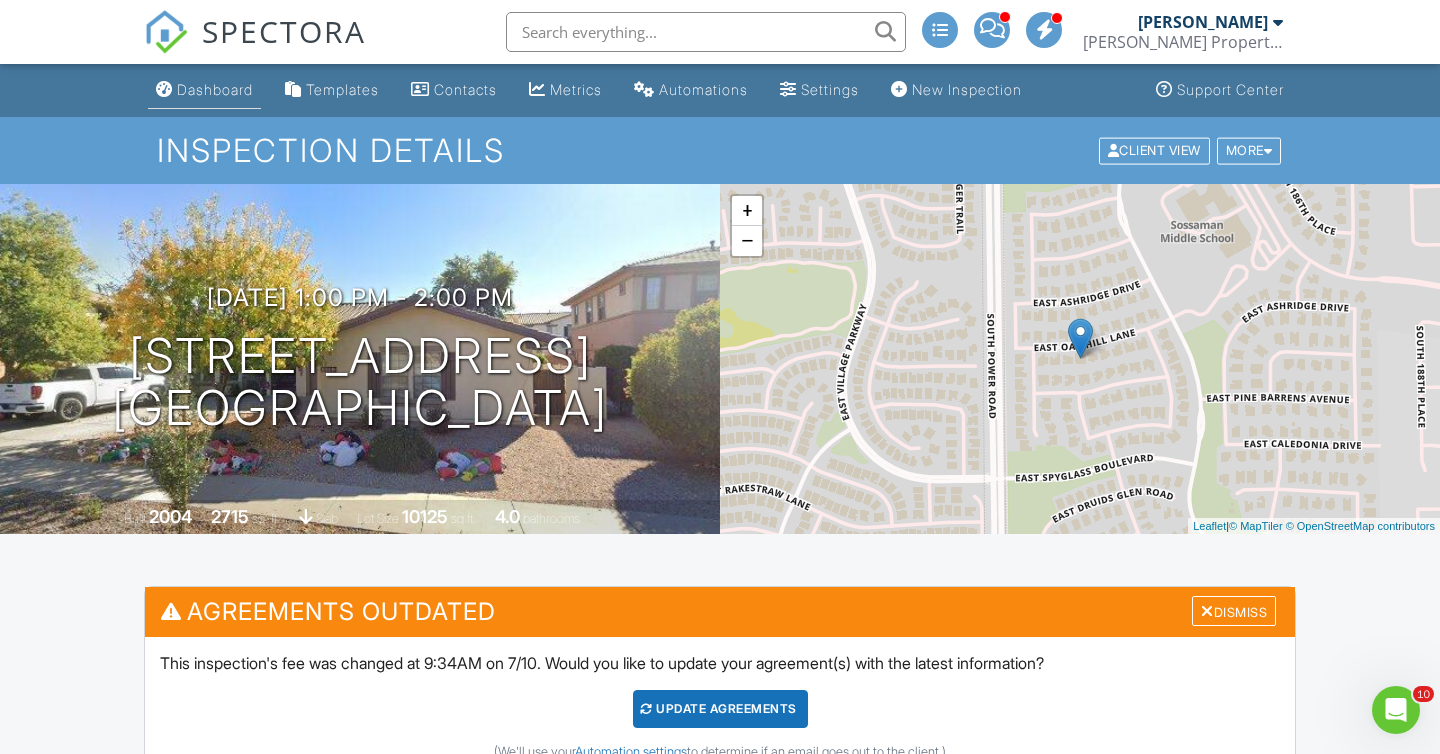 click on "Dashboard" at bounding box center (215, 89) 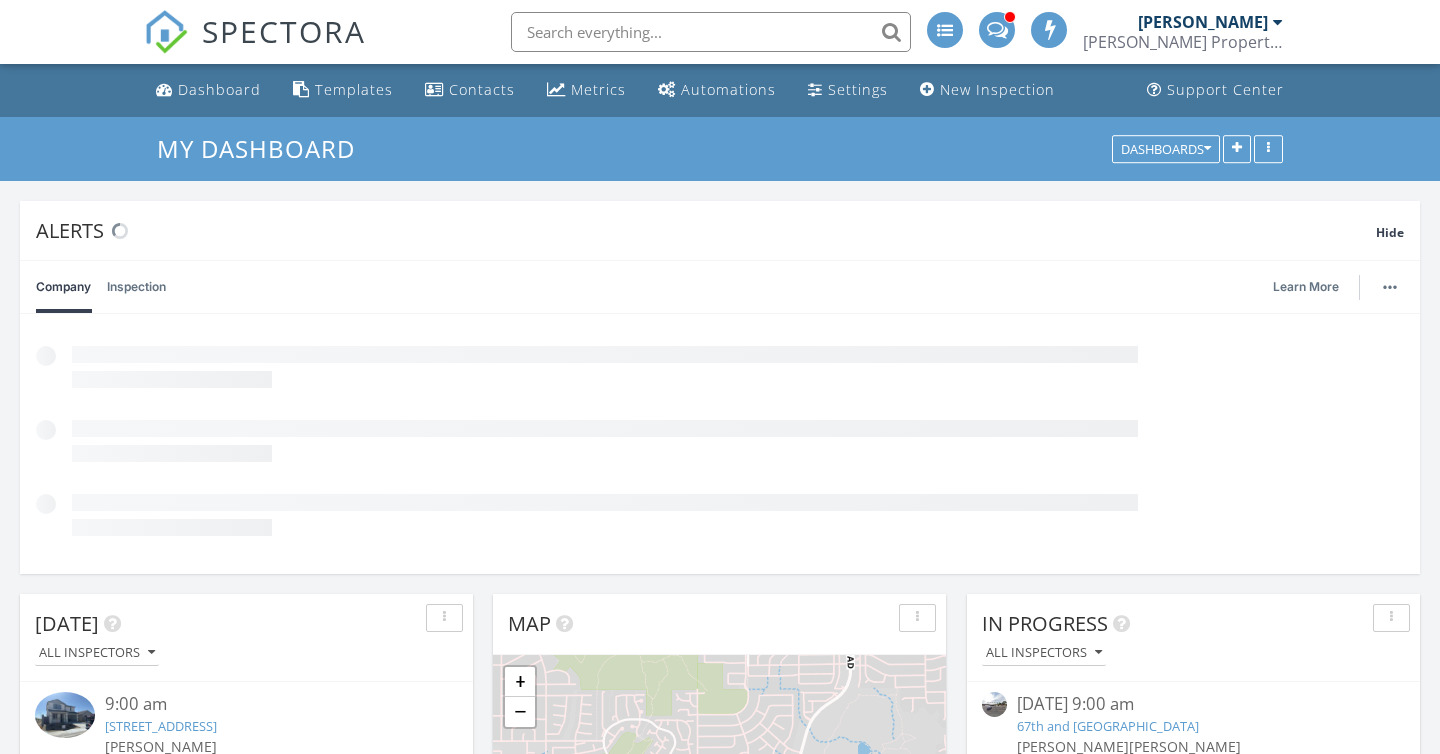 scroll, scrollTop: 0, scrollLeft: 0, axis: both 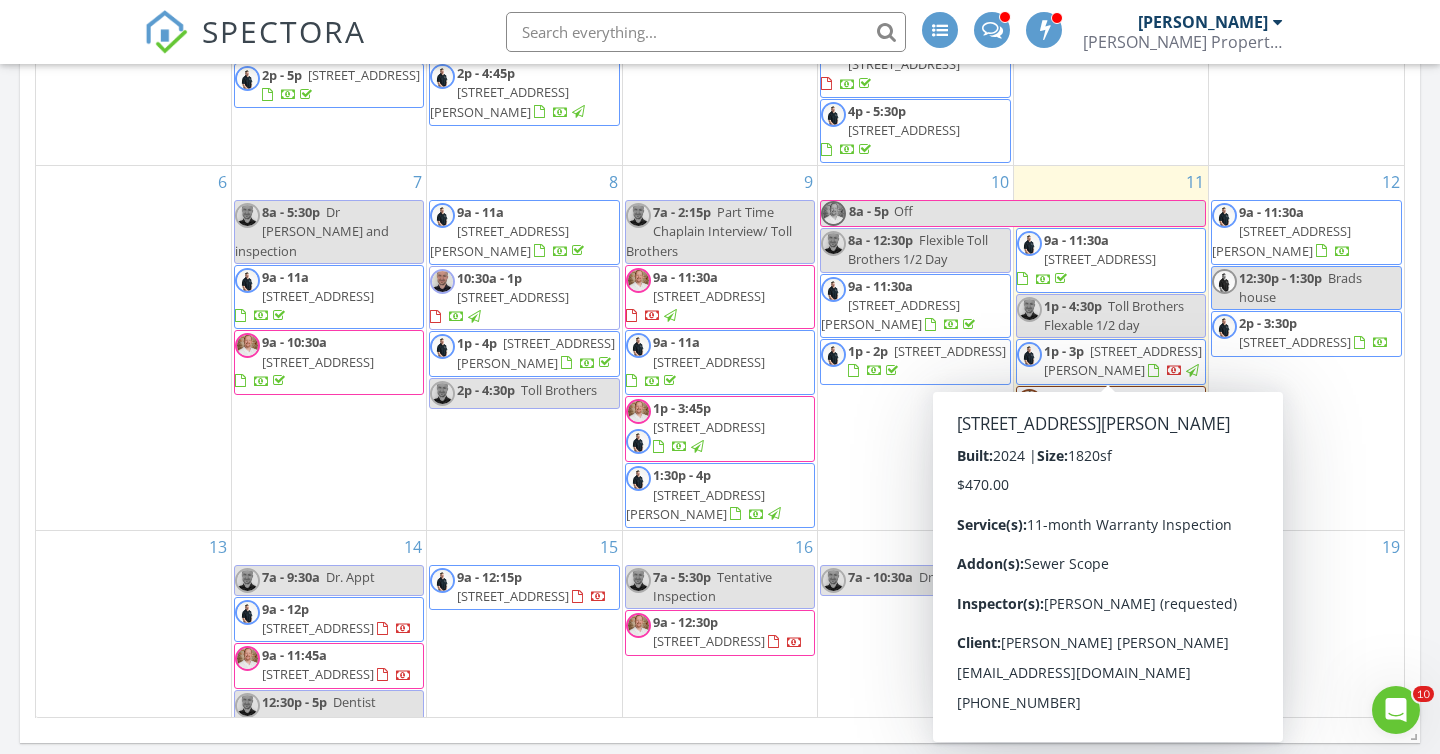 click on "[STREET_ADDRESS][PERSON_NAME]" at bounding box center [1123, 360] 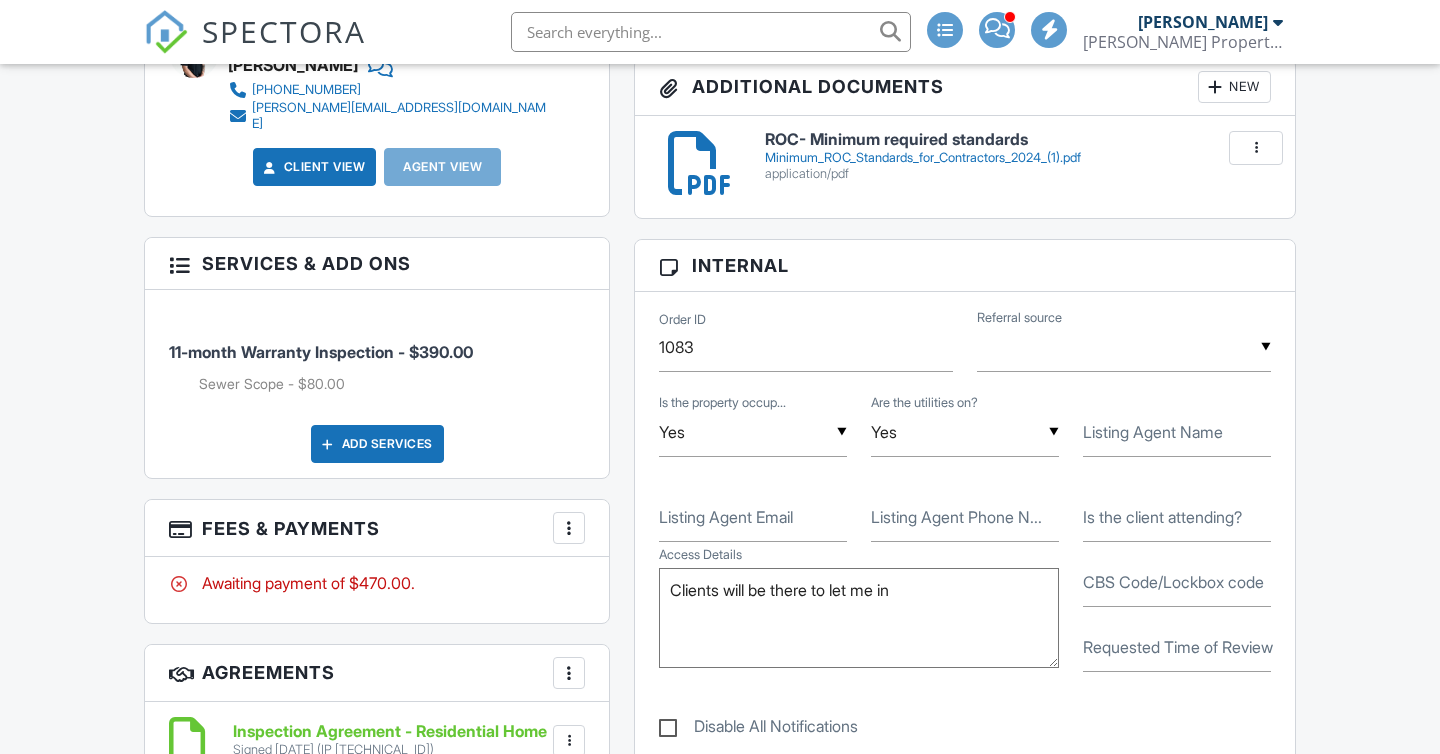 scroll, scrollTop: 1102, scrollLeft: 0, axis: vertical 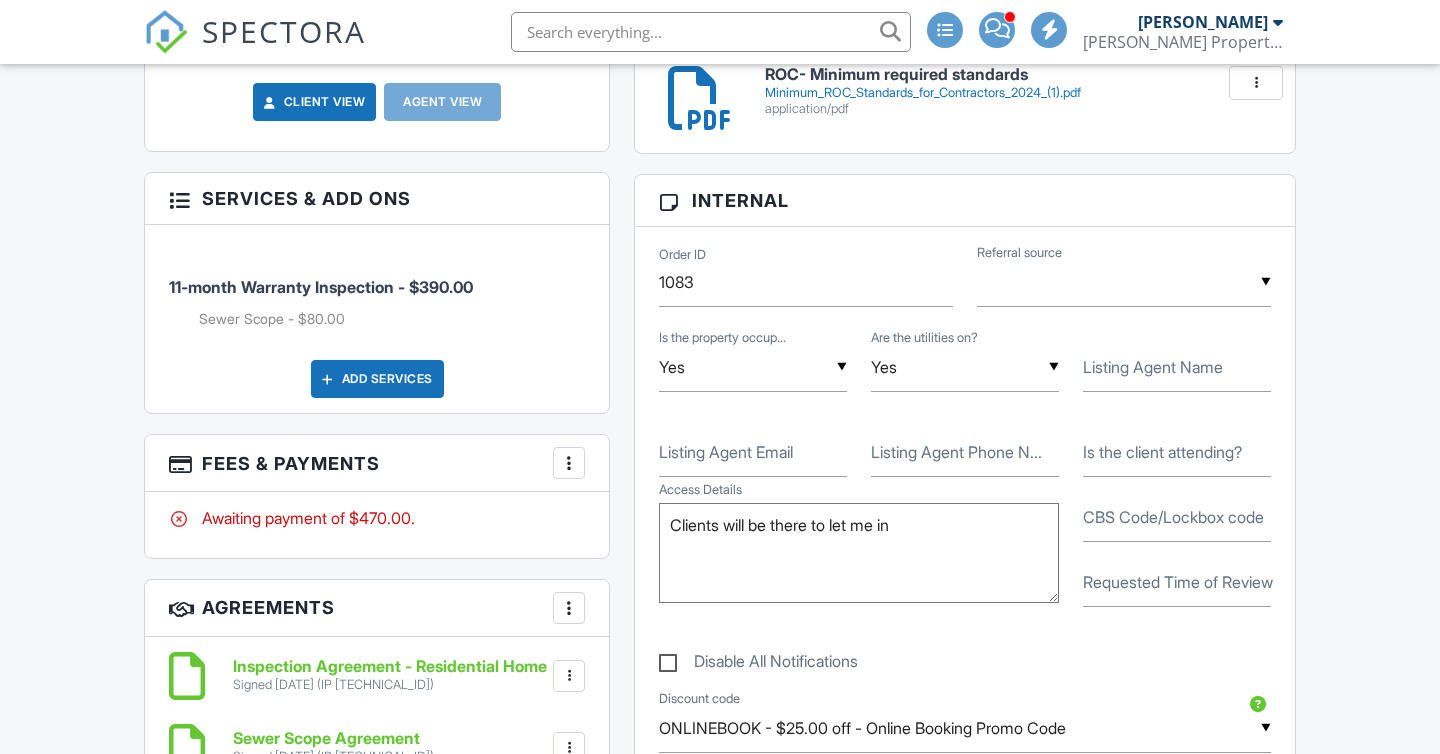 click on "Fees & Payments
More
Edit Fees & Payments
Add Services
View Invoice
Paid In Full" at bounding box center (377, 463) 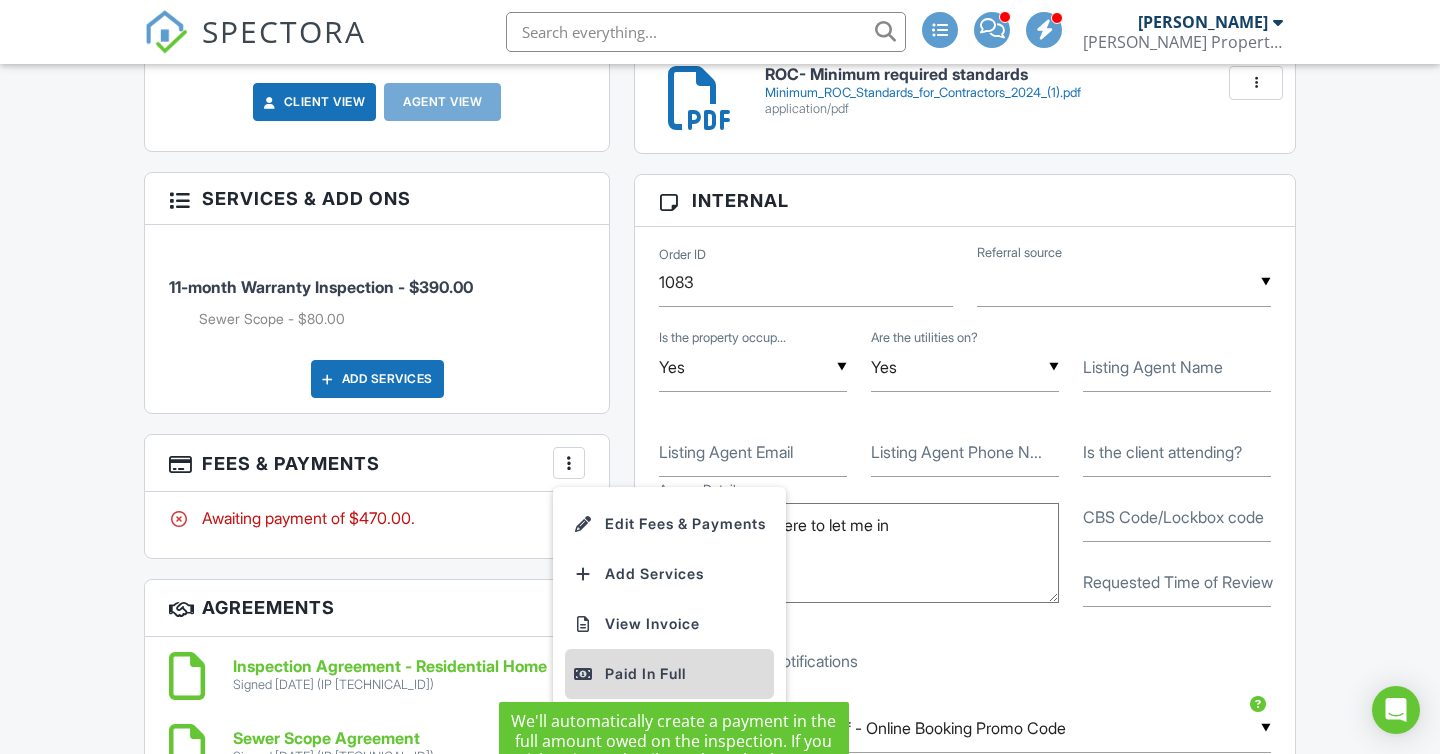 click on "Paid In Full" at bounding box center [669, 674] 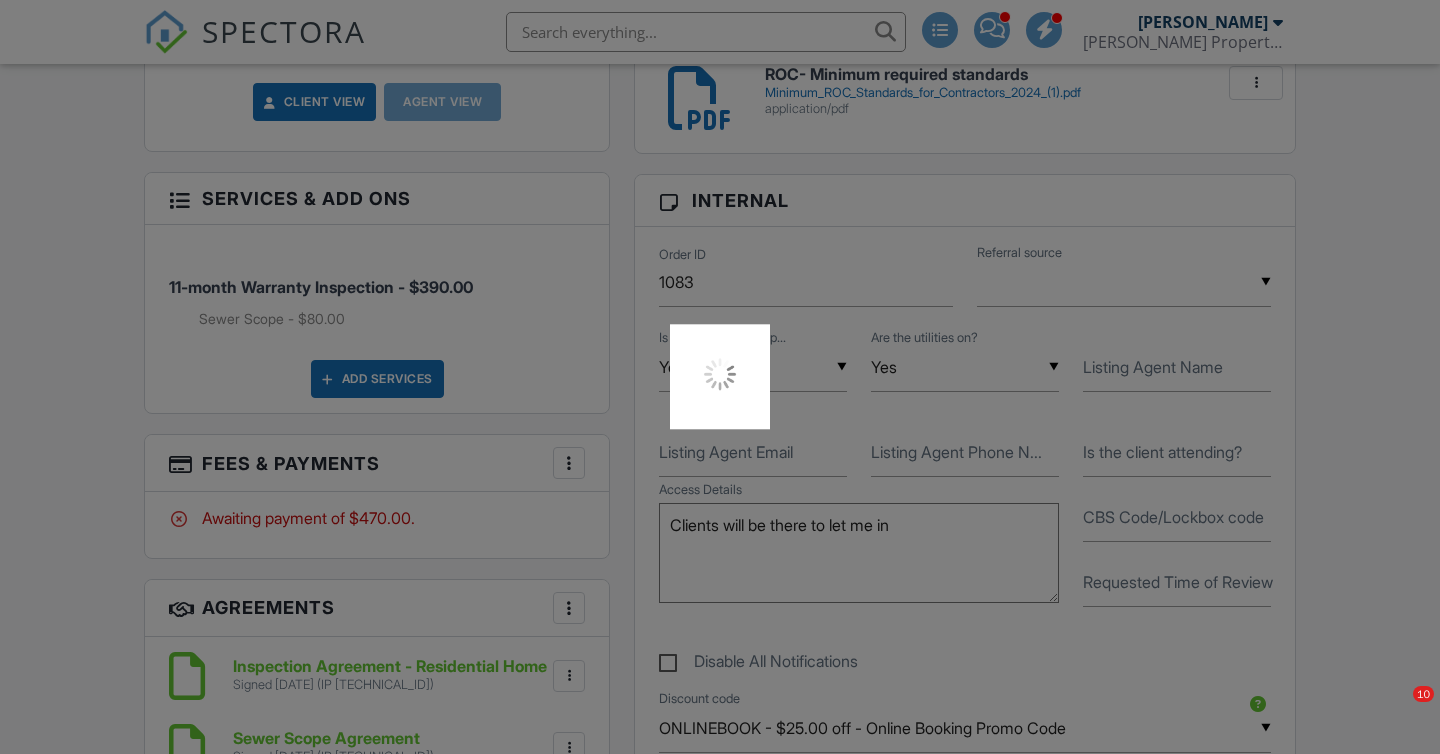 scroll, scrollTop: 1301, scrollLeft: 0, axis: vertical 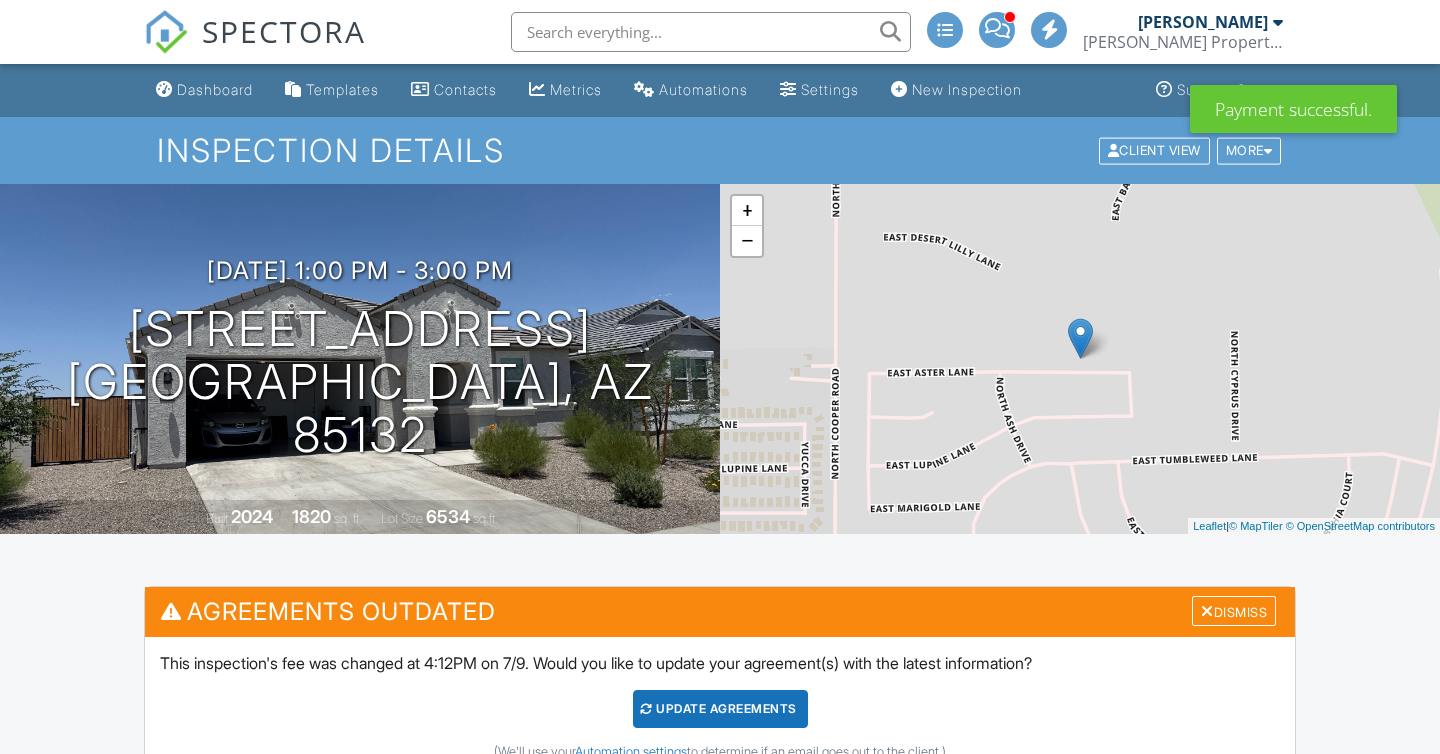 click at bounding box center [965, 2124] 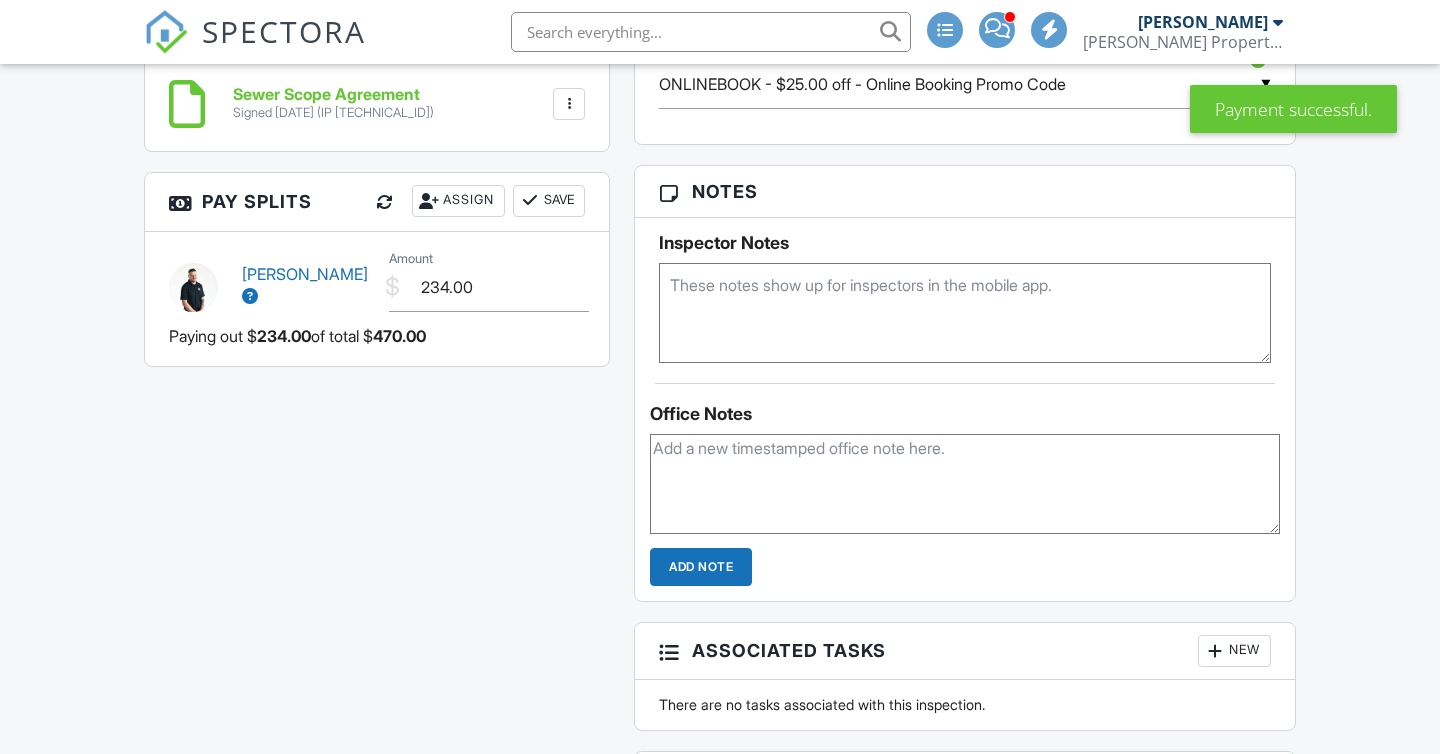 click at bounding box center (965, 484) 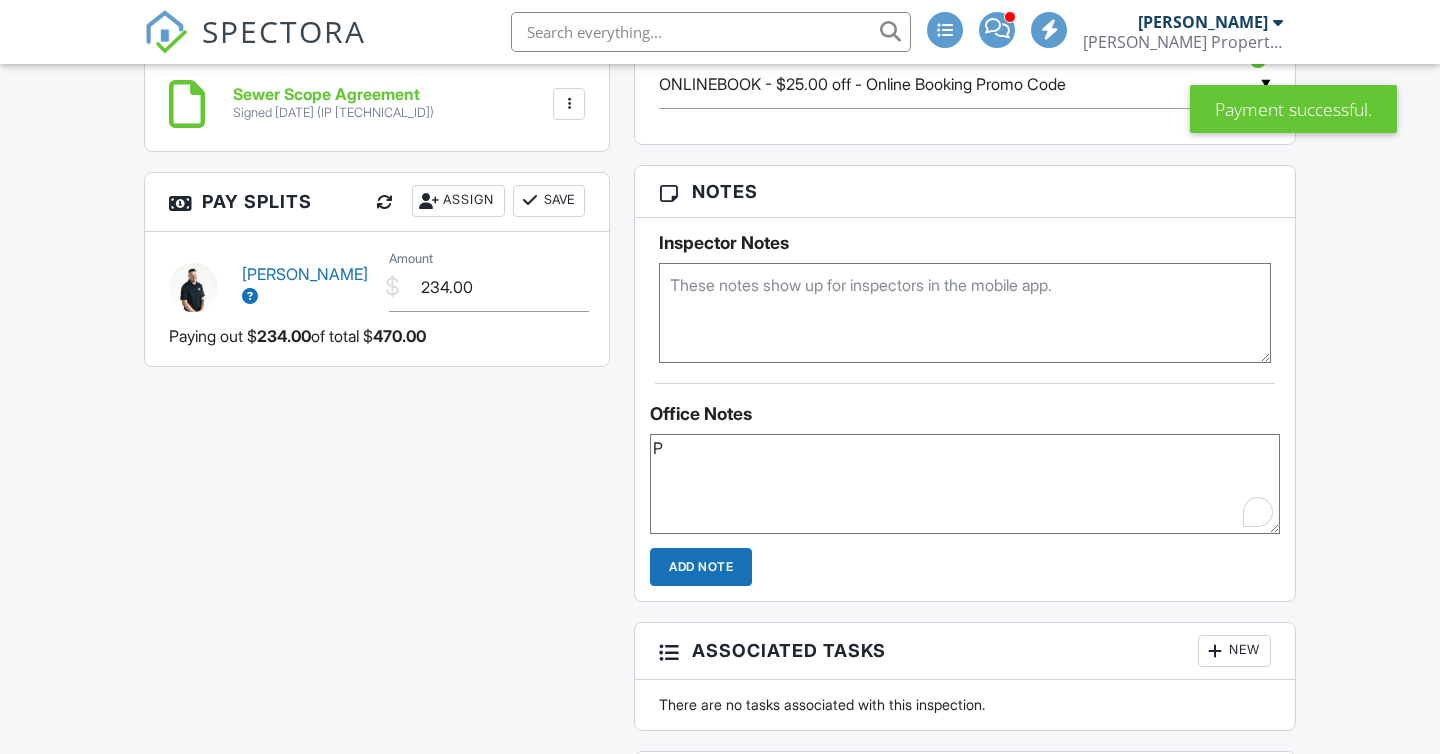 scroll, scrollTop: 1811, scrollLeft: 0, axis: vertical 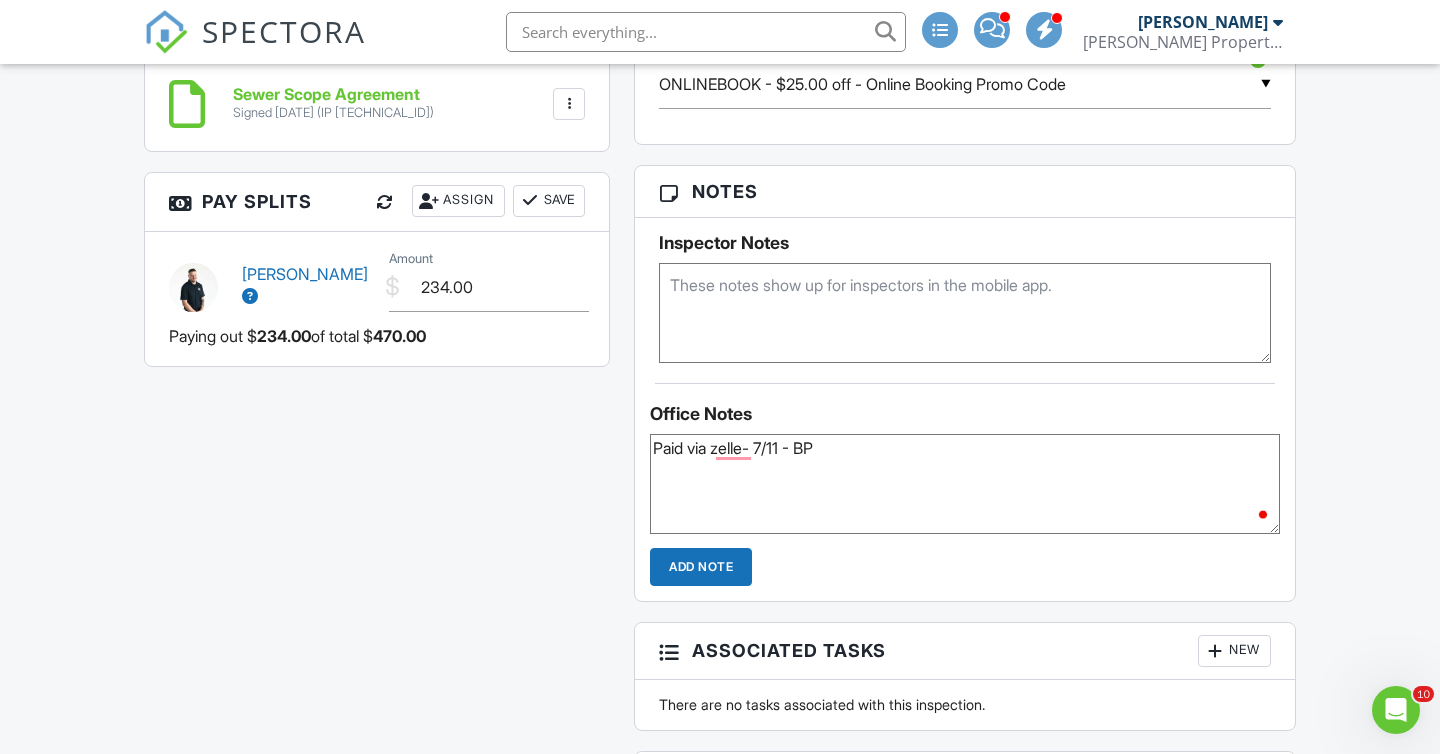 type on "Paid via zelle- 7/11 - BP" 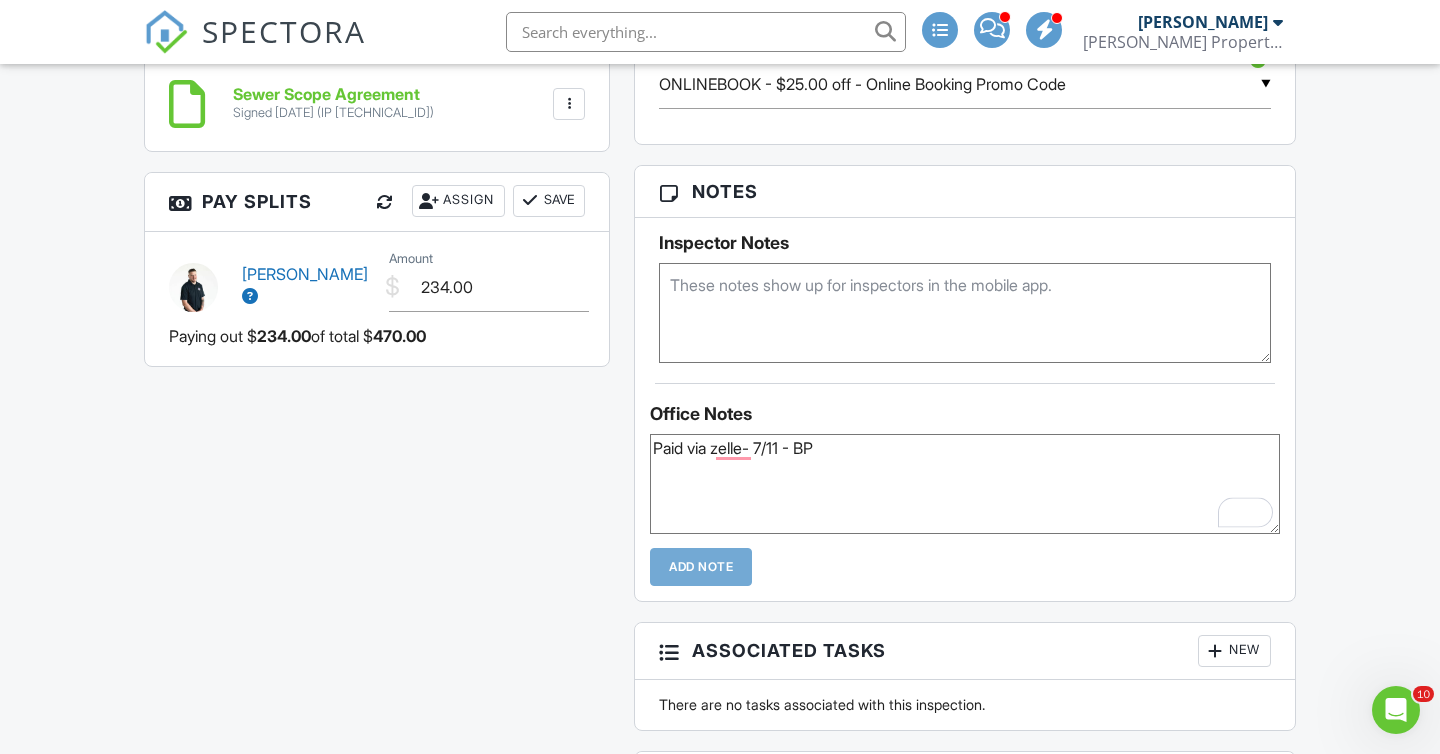 type 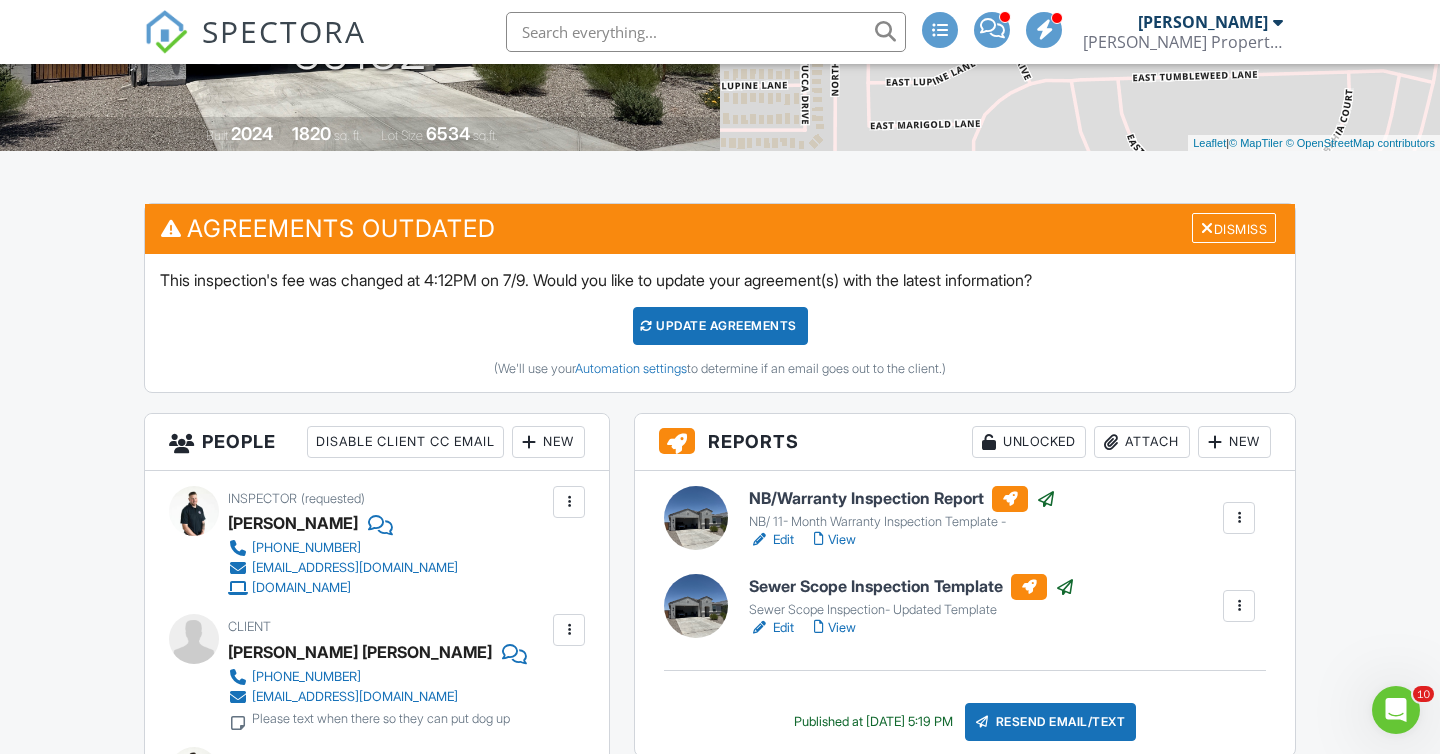 scroll, scrollTop: 384, scrollLeft: 0, axis: vertical 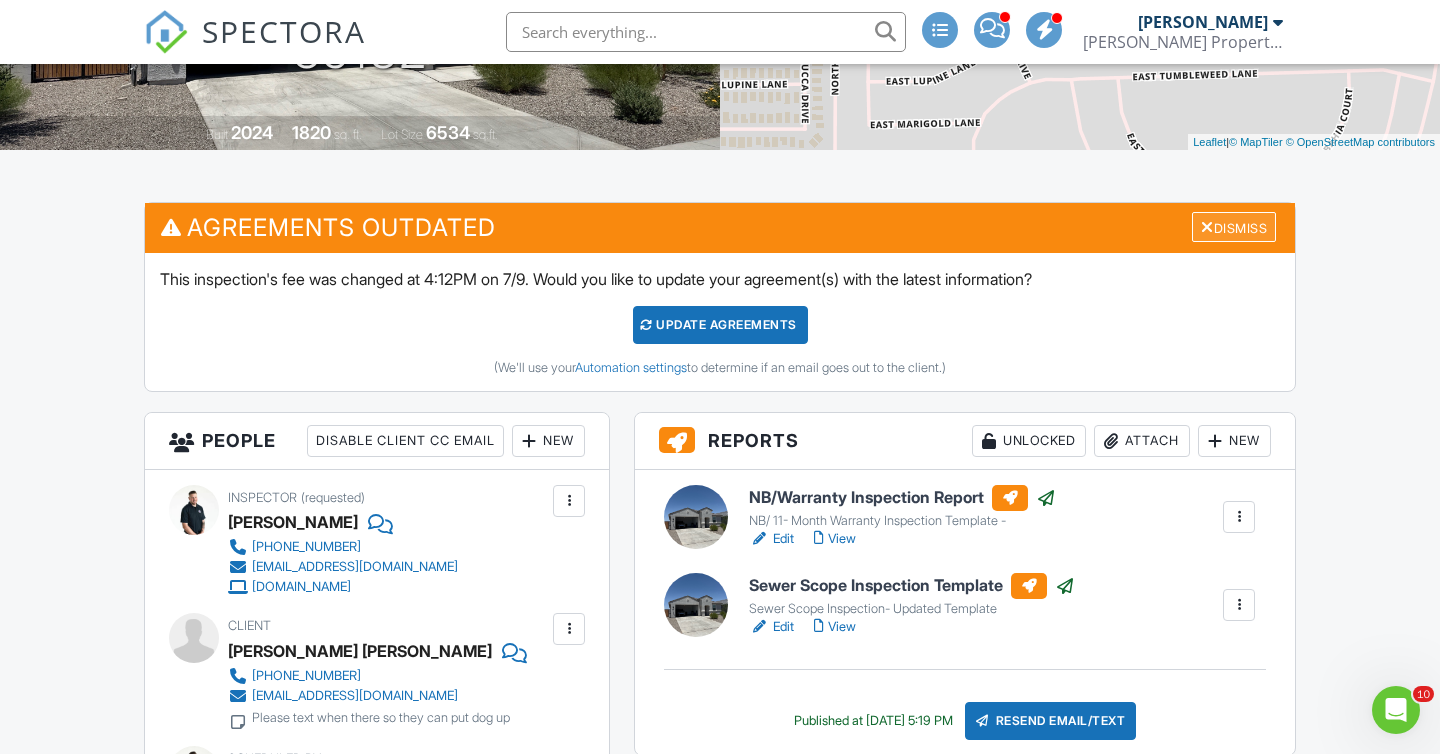 click on "Dismiss" at bounding box center [1234, 227] 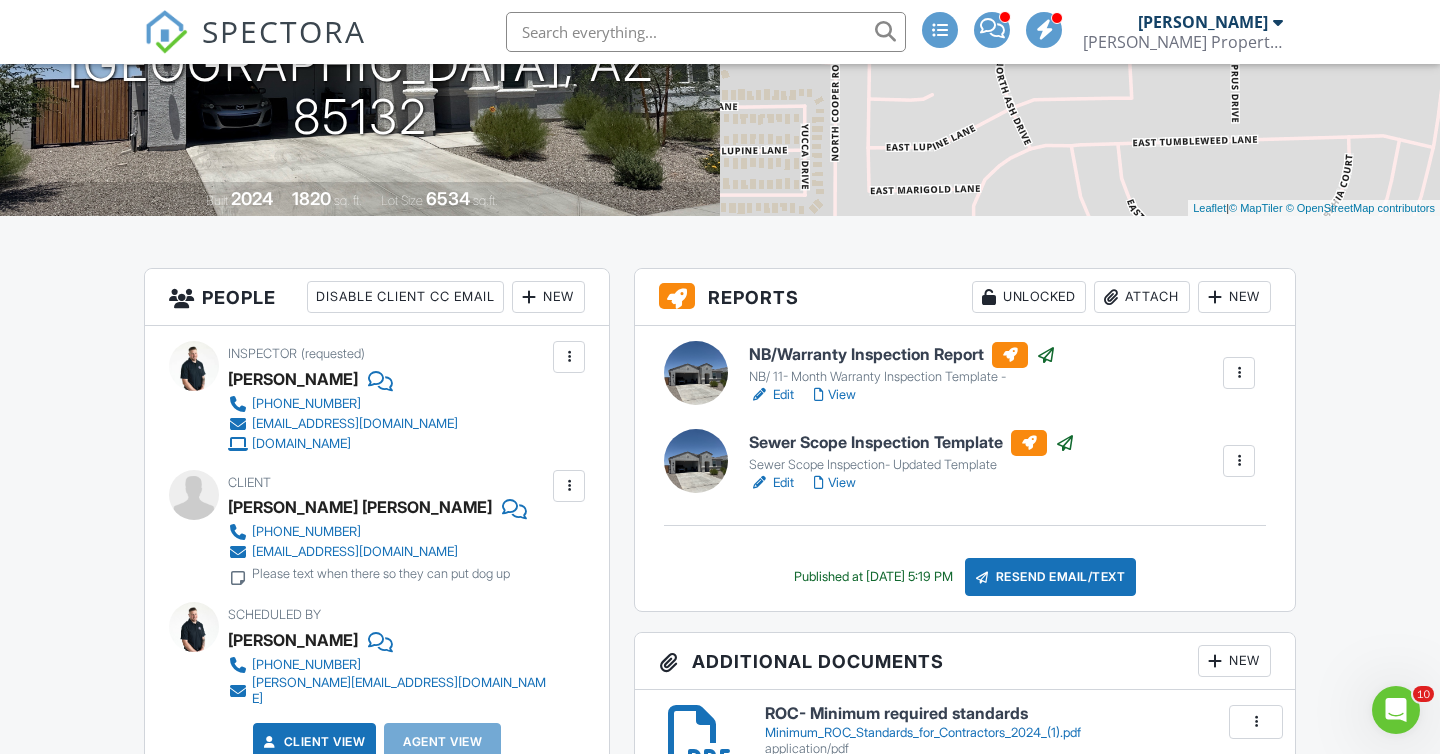scroll, scrollTop: 0, scrollLeft: 0, axis: both 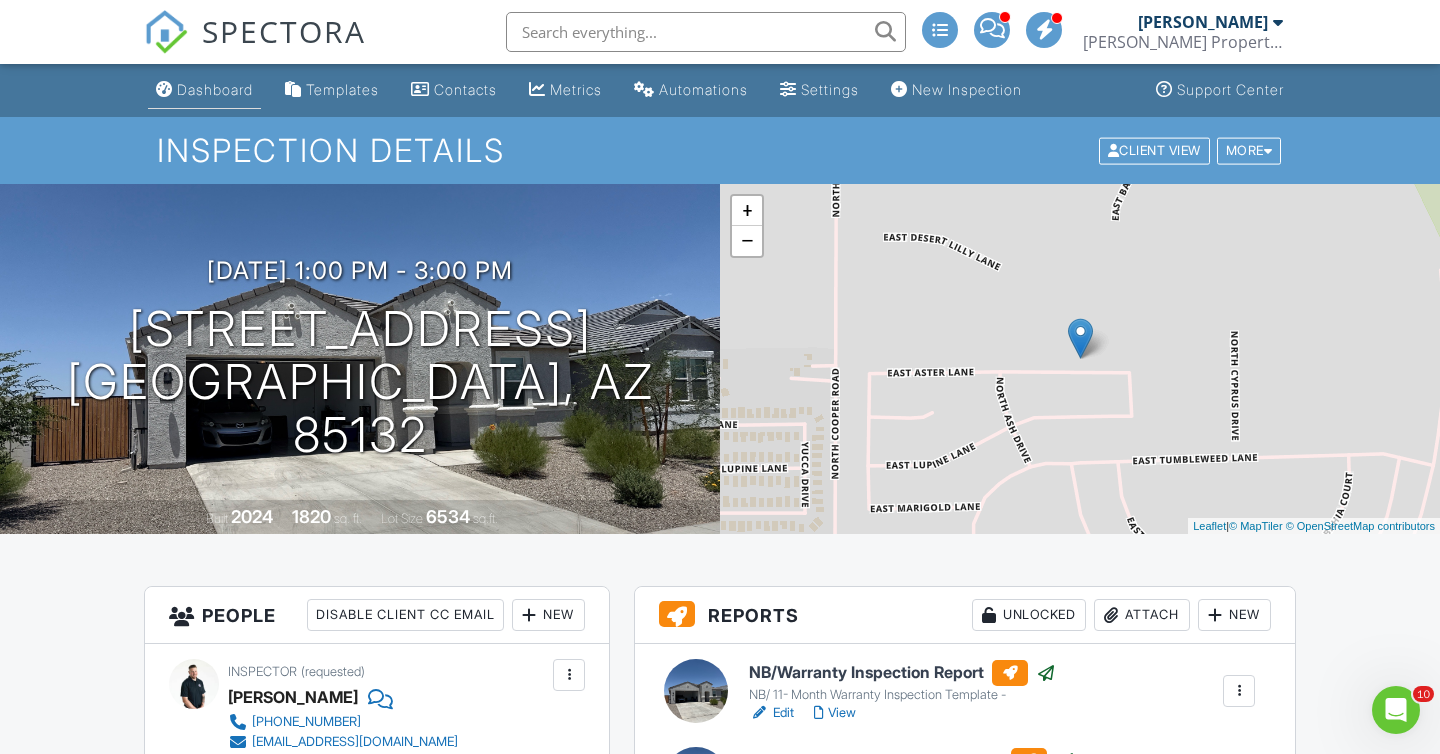 click on "Dashboard" at bounding box center [204, 90] 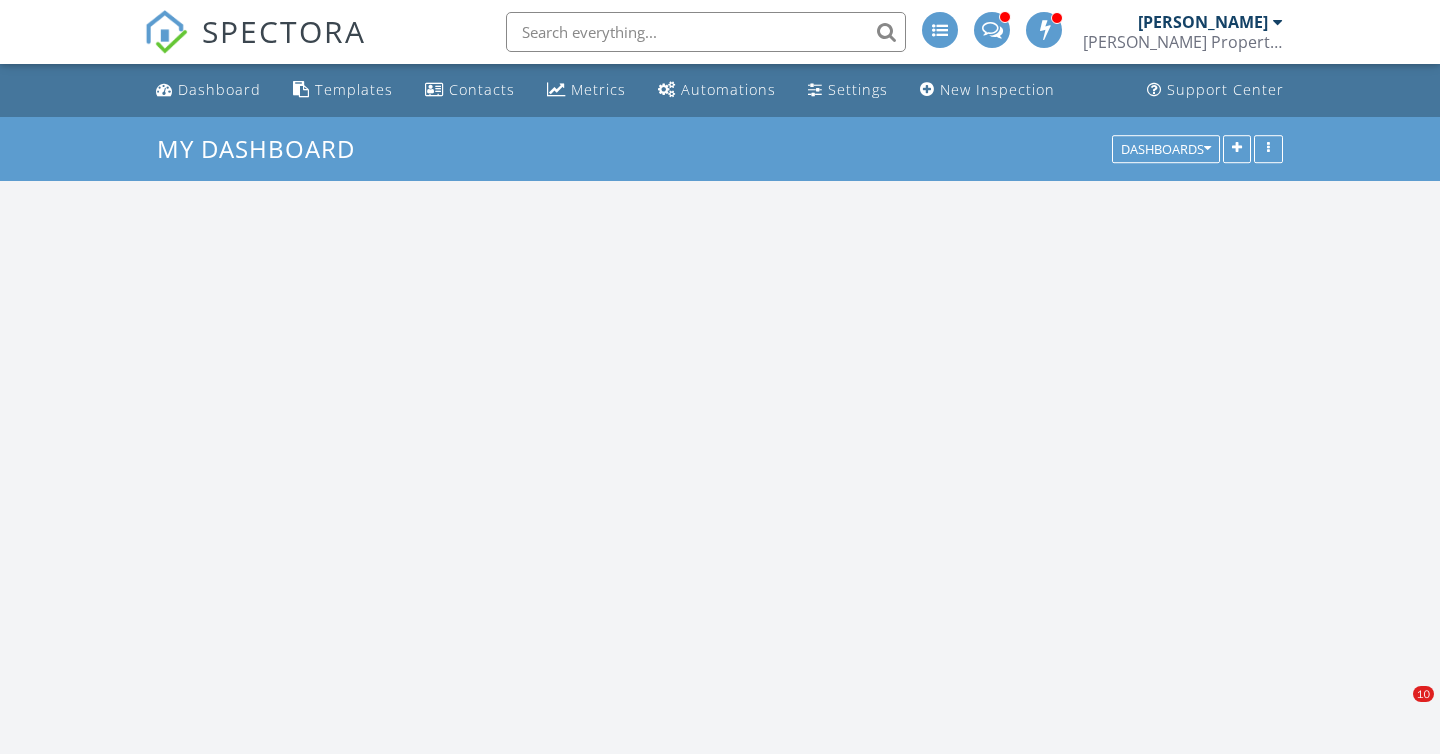 scroll, scrollTop: 0, scrollLeft: 0, axis: both 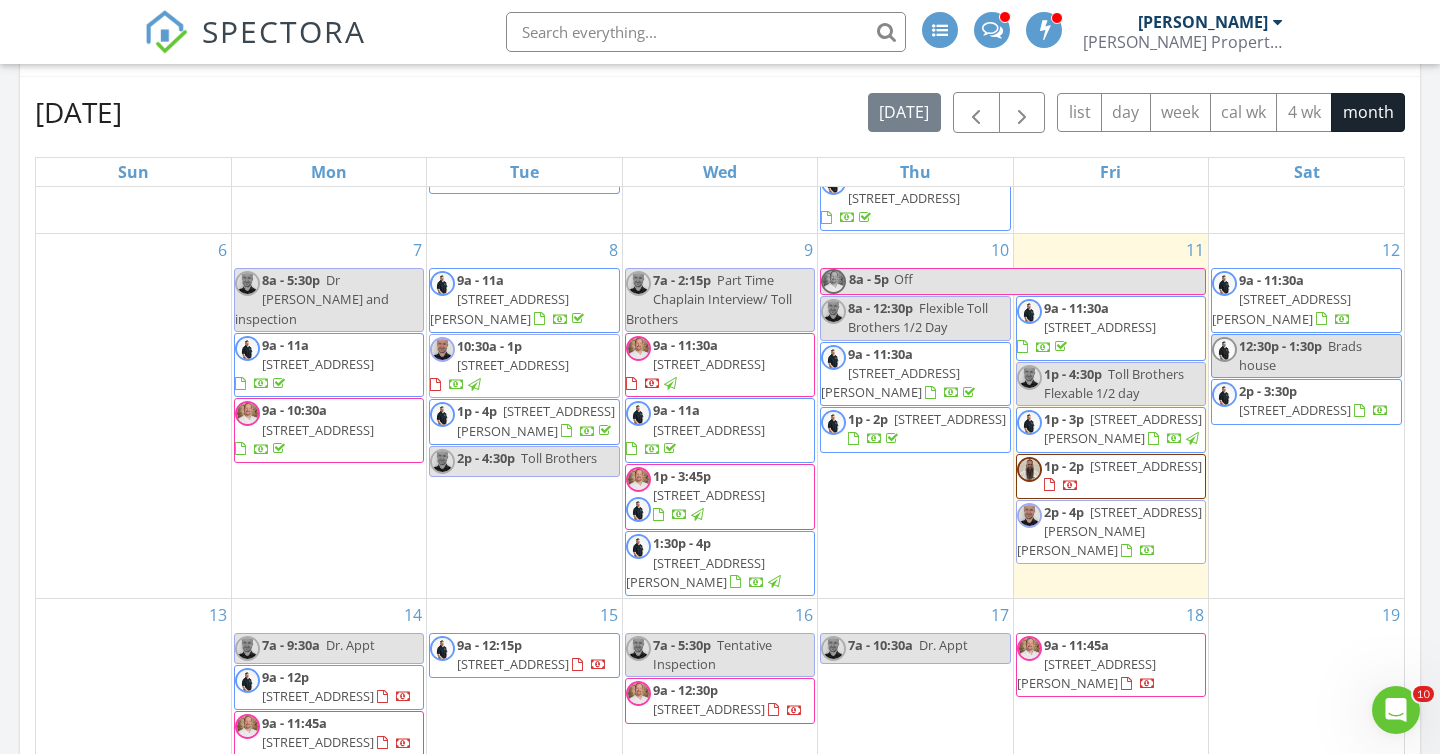 click on "2p - 4p
[STREET_ADDRESS][PERSON_NAME]" at bounding box center (1111, 532) 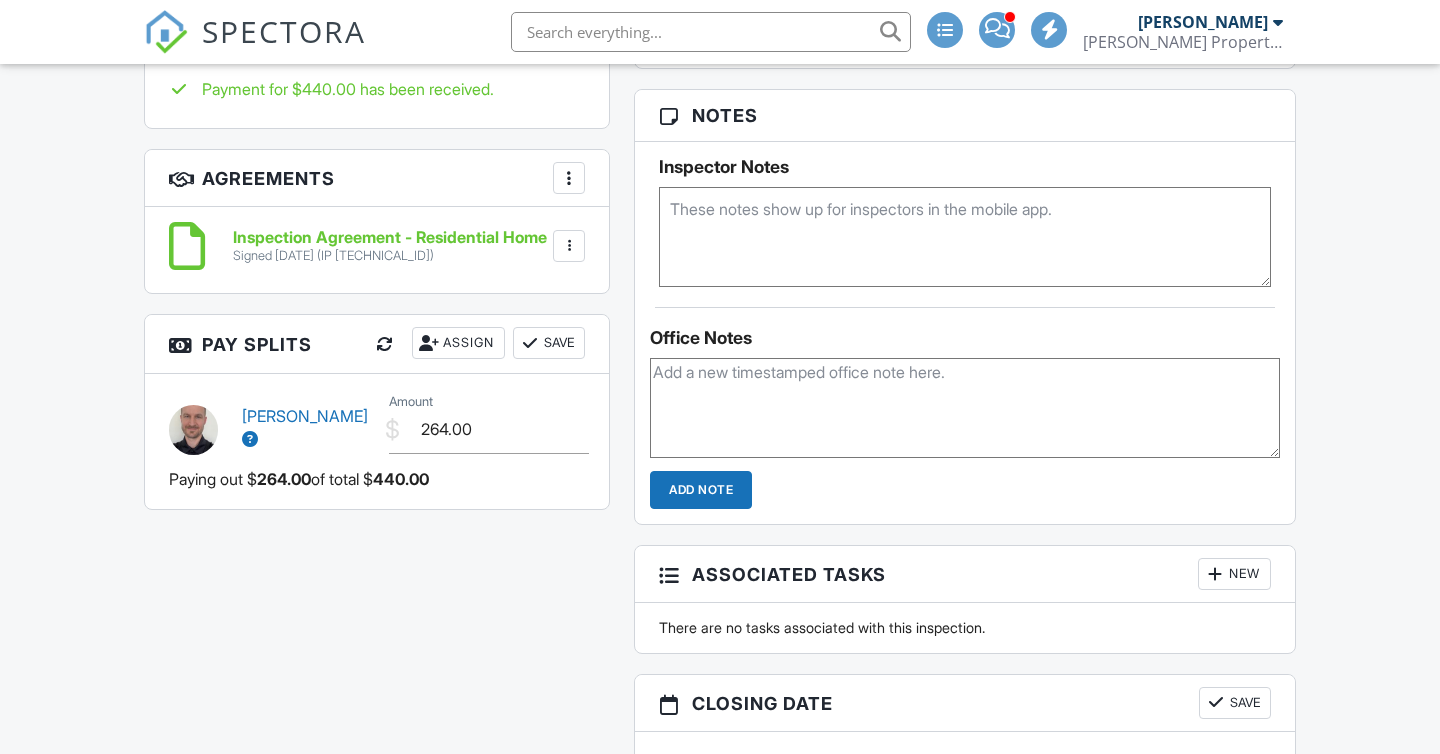 scroll, scrollTop: 340, scrollLeft: 0, axis: vertical 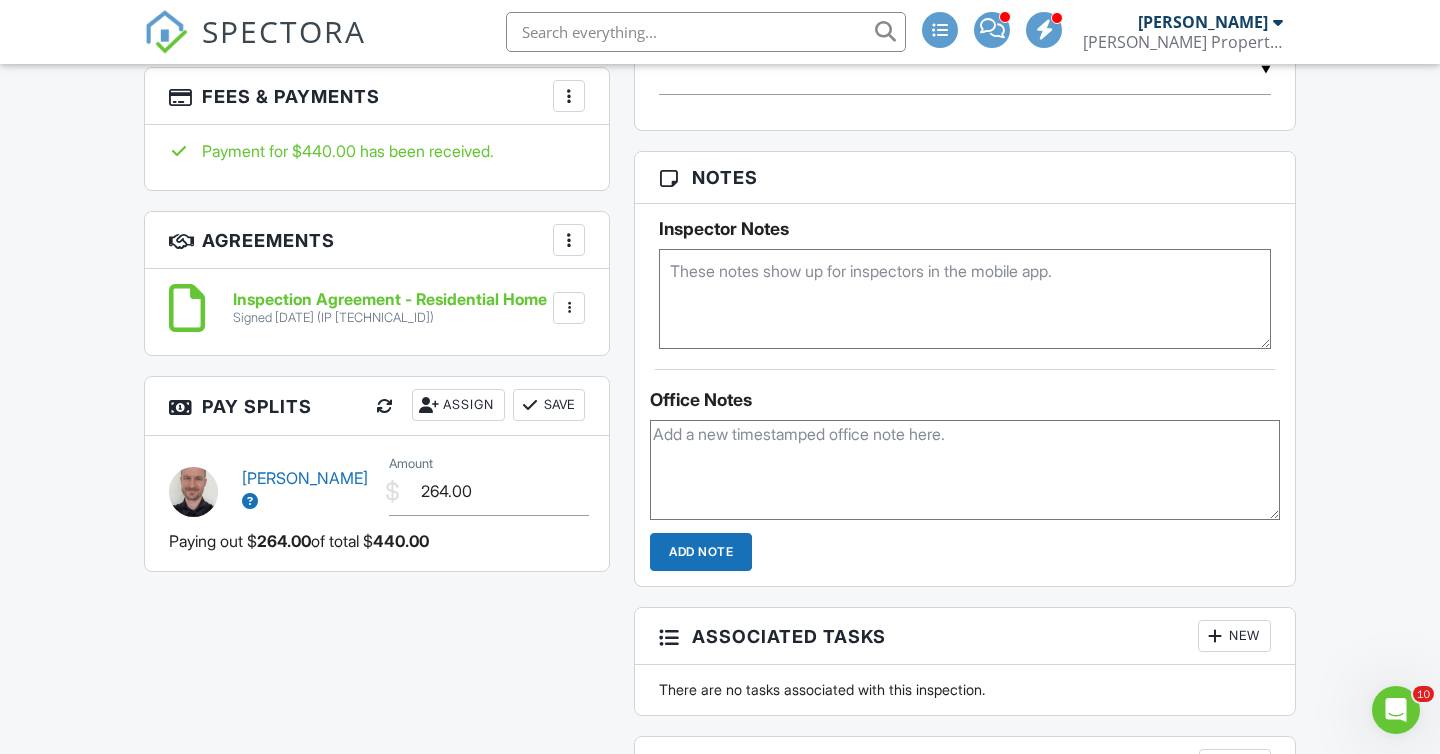 click at bounding box center [569, 96] 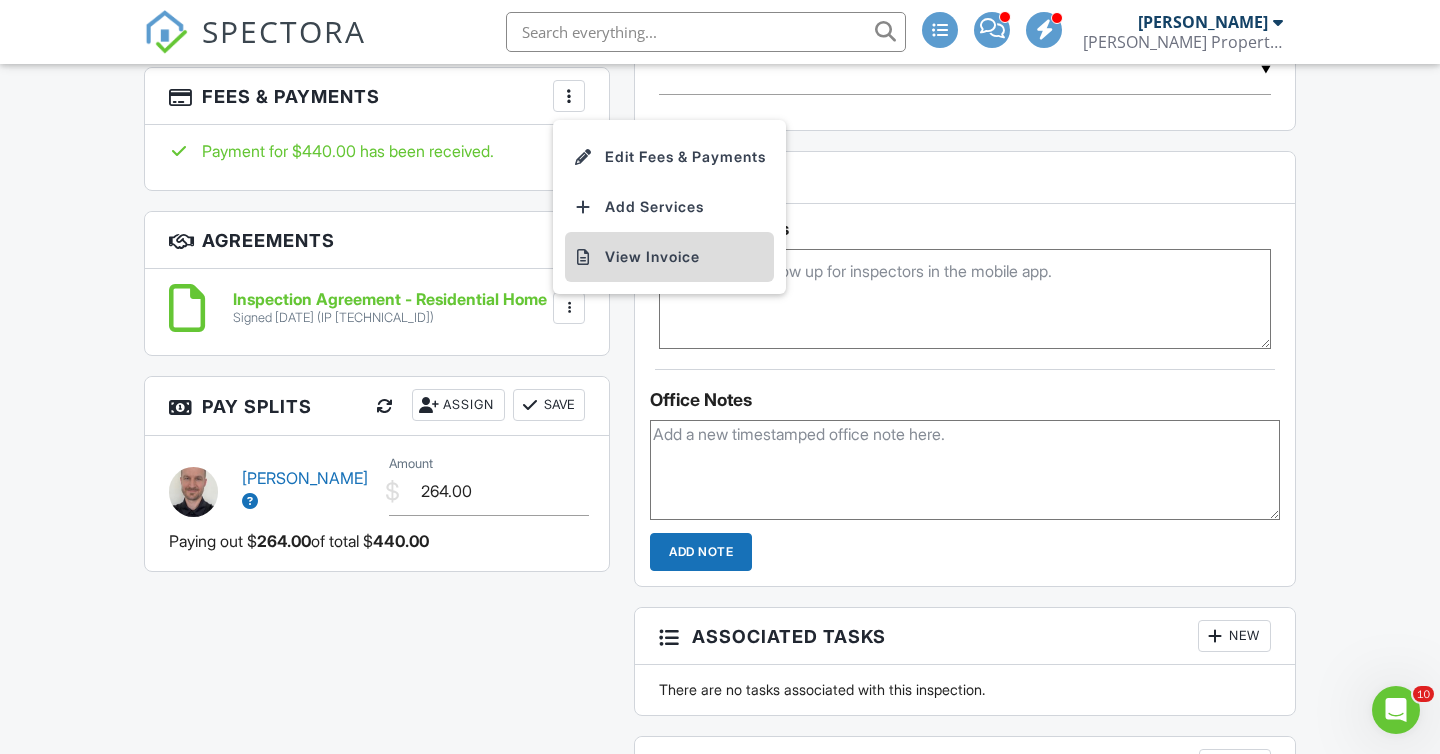 click on "View Invoice" at bounding box center (669, 257) 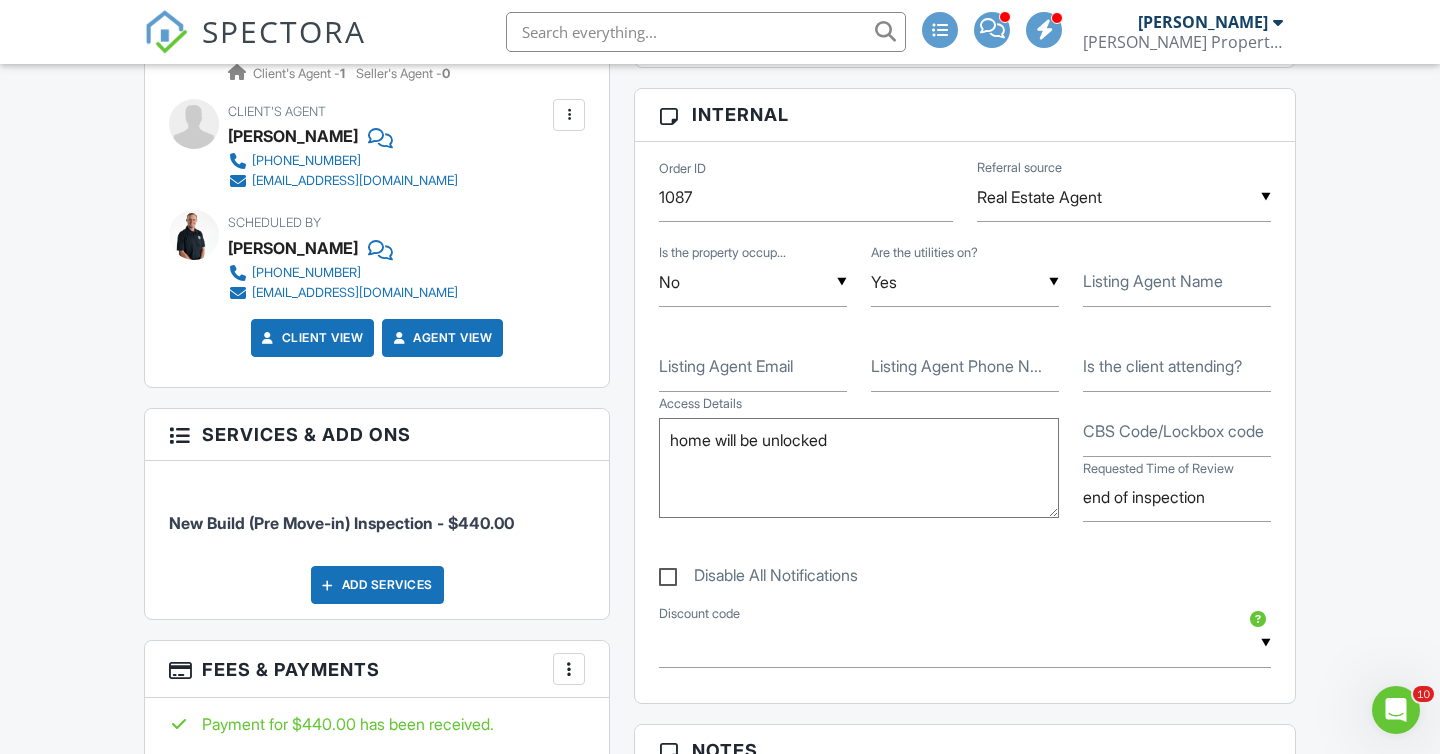 scroll, scrollTop: 0, scrollLeft: 0, axis: both 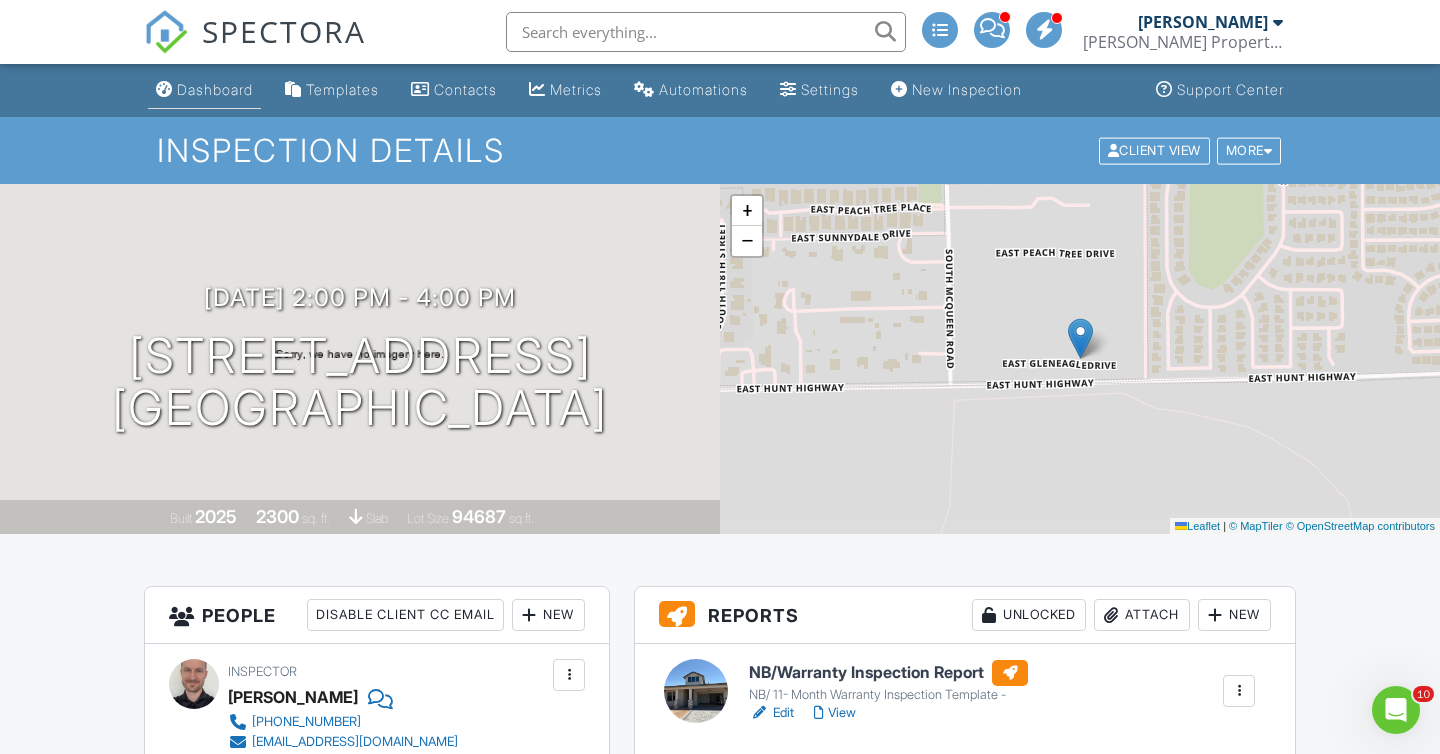 click on "Dashboard" at bounding box center (215, 89) 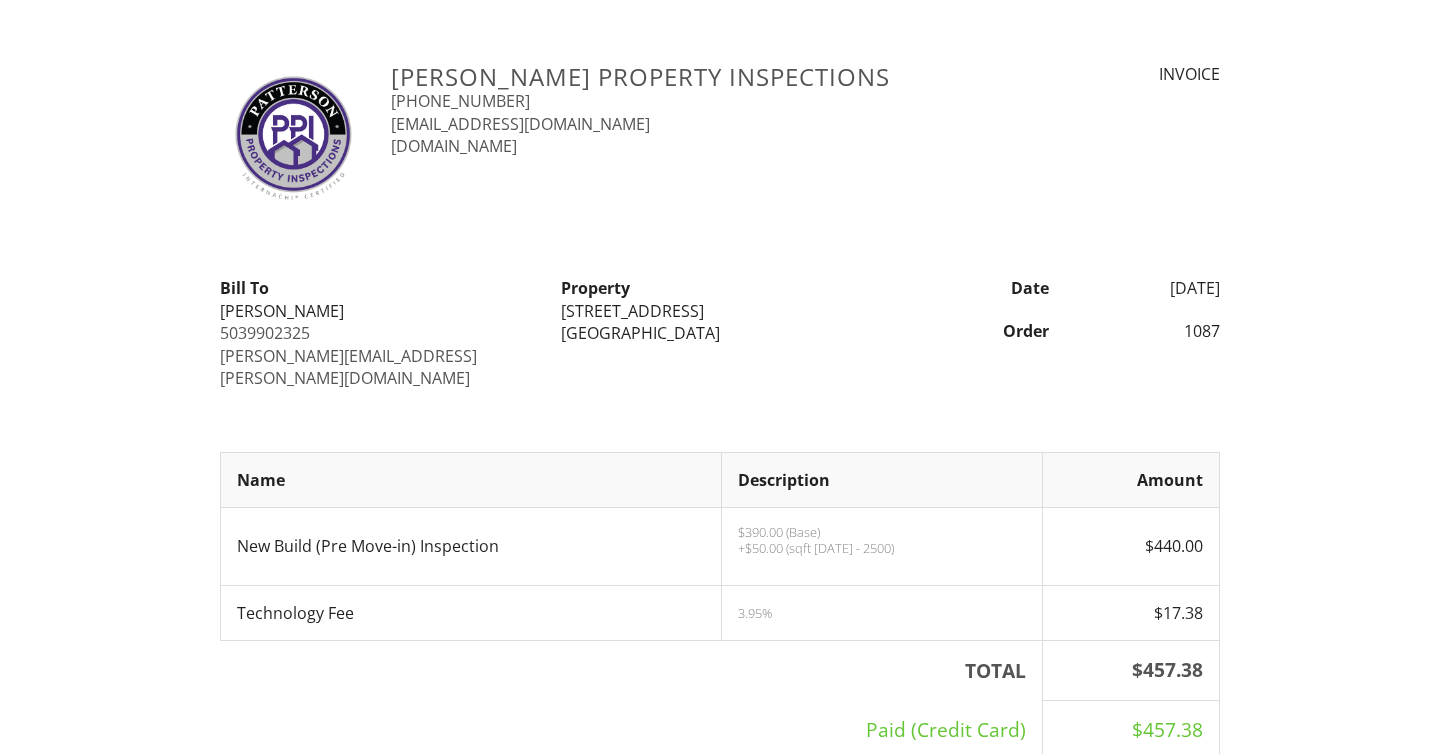 scroll, scrollTop: 0, scrollLeft: 0, axis: both 